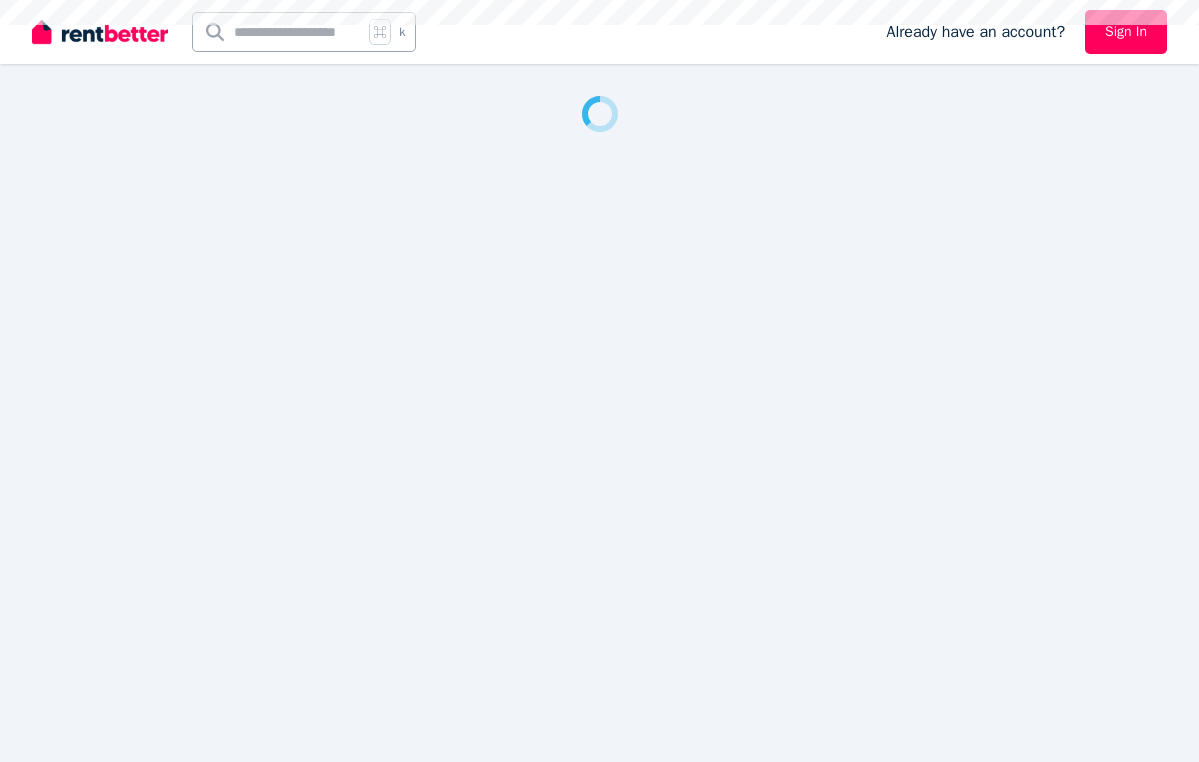 scroll, scrollTop: 0, scrollLeft: 0, axis: both 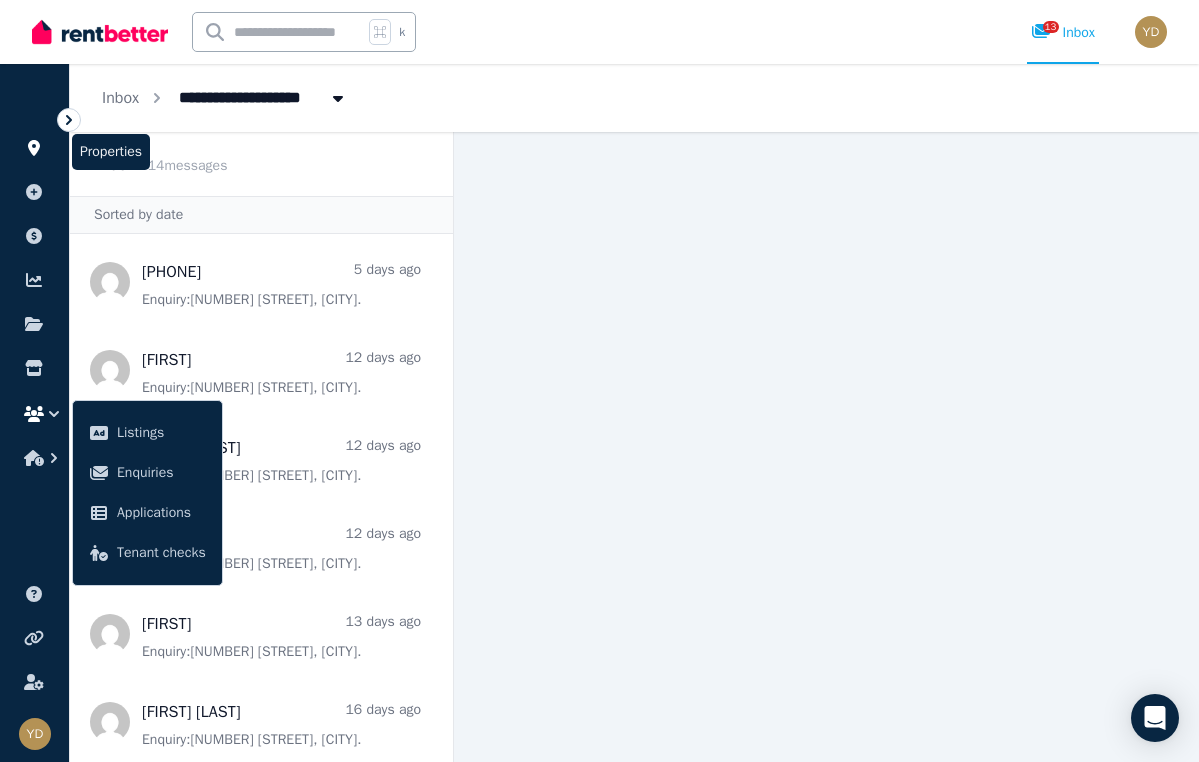 click 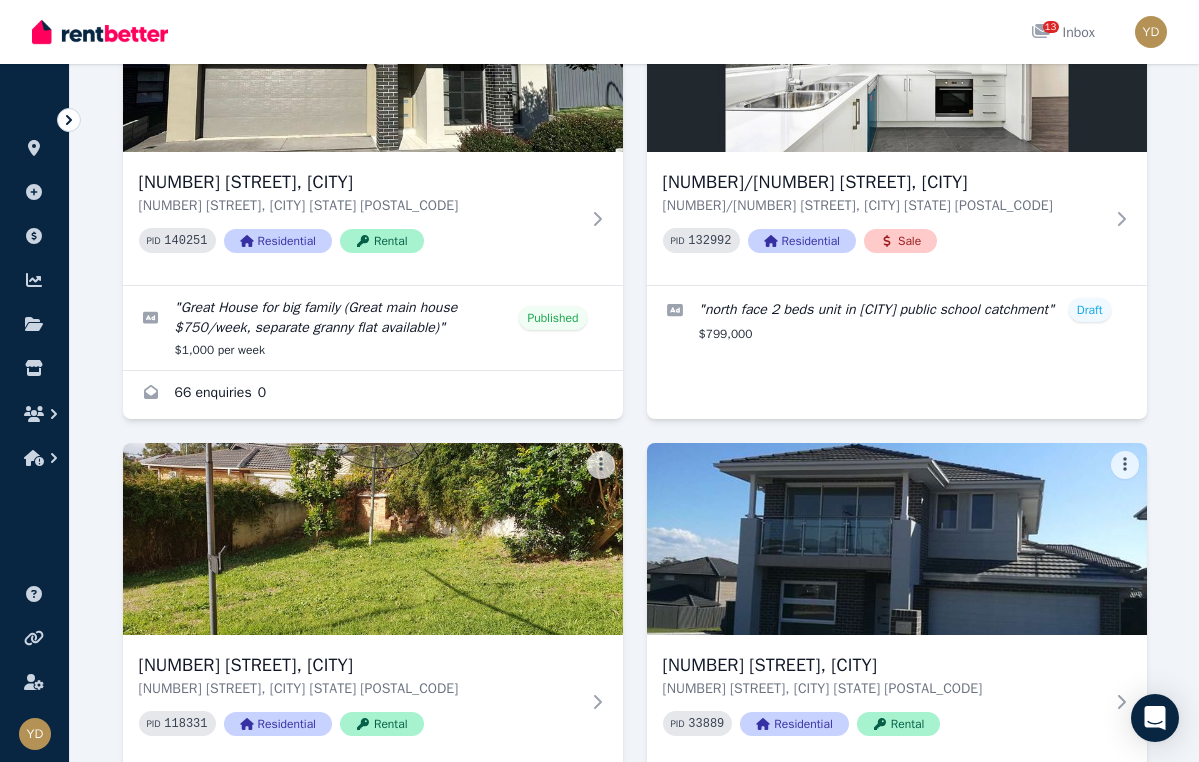 scroll, scrollTop: 1210, scrollLeft: 0, axis: vertical 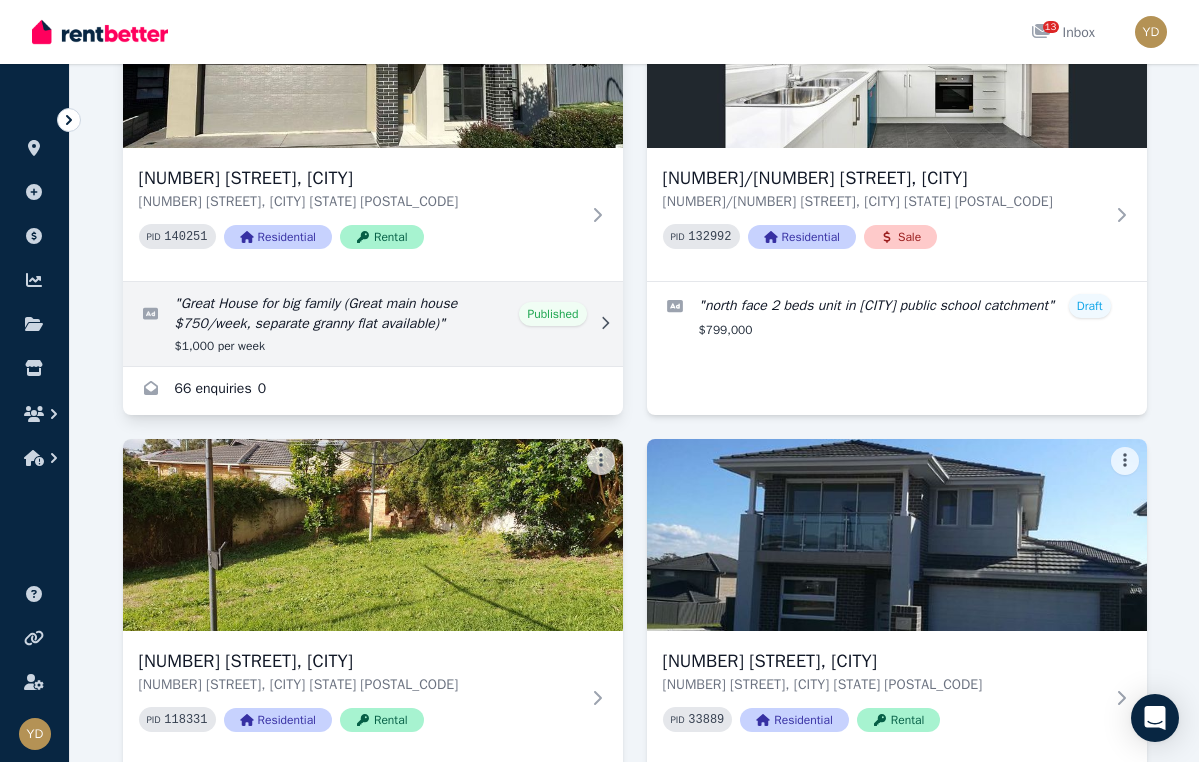 click 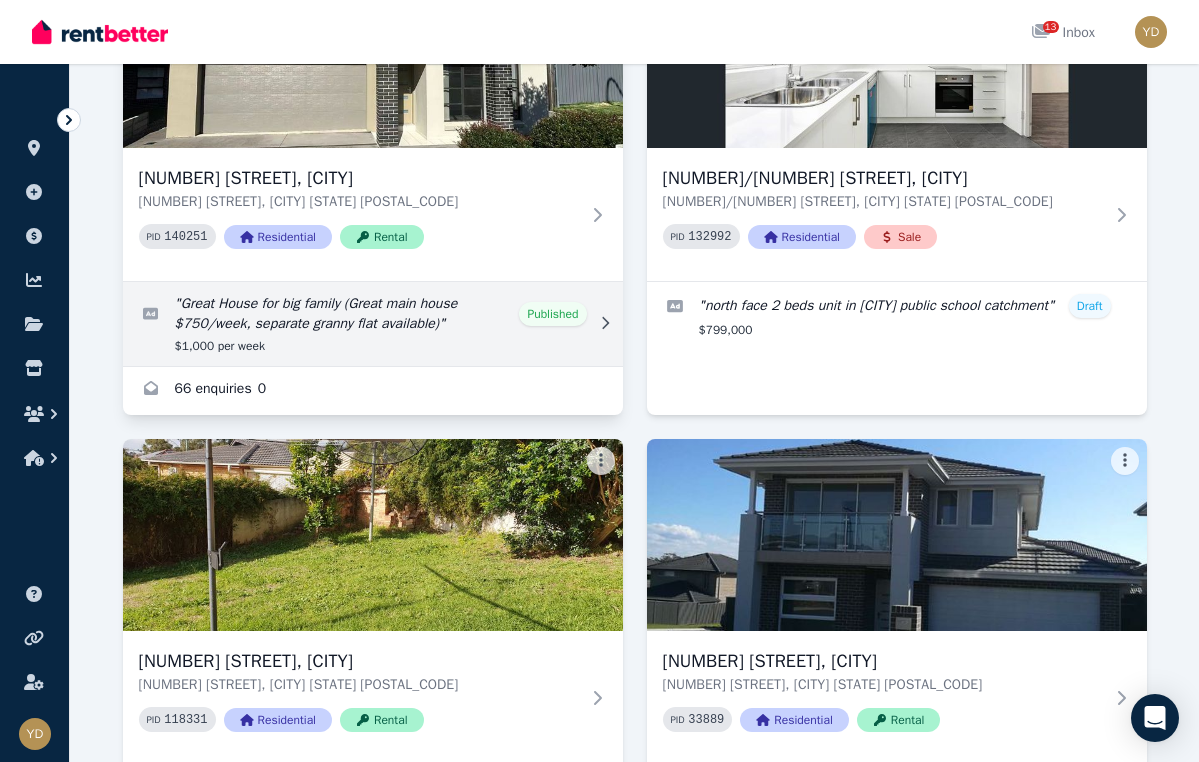click 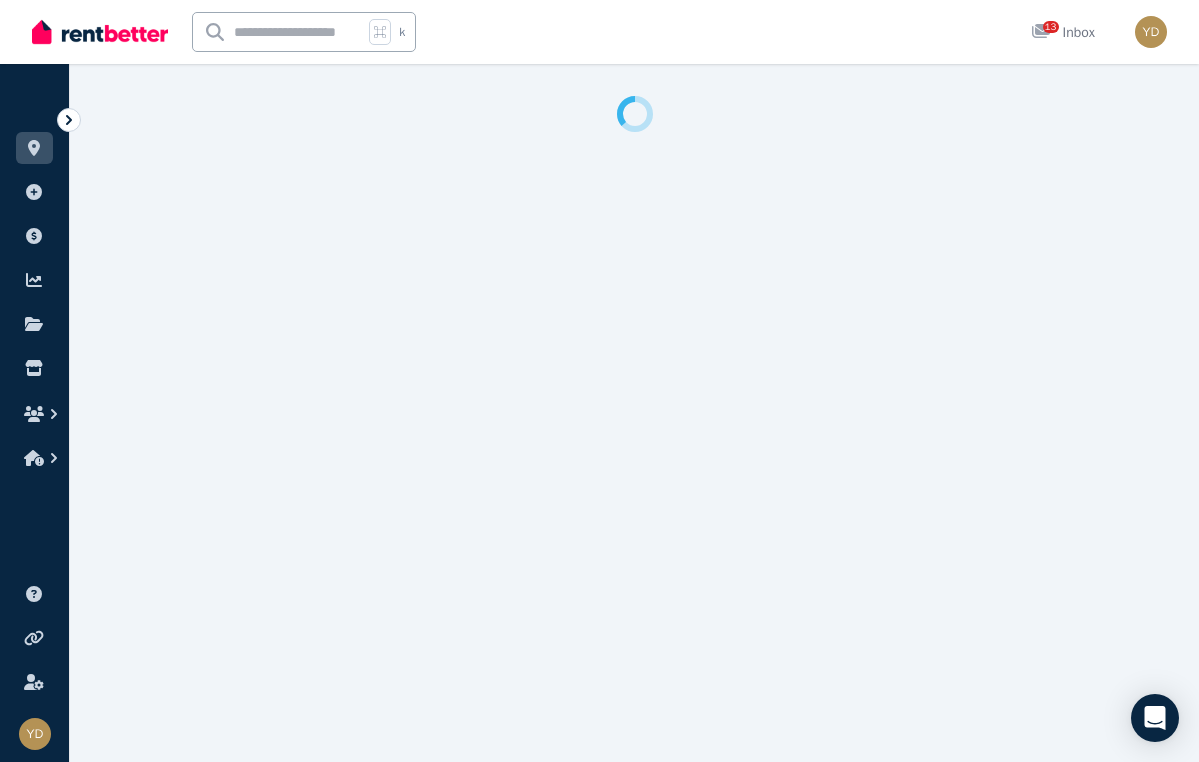 select on "**********" 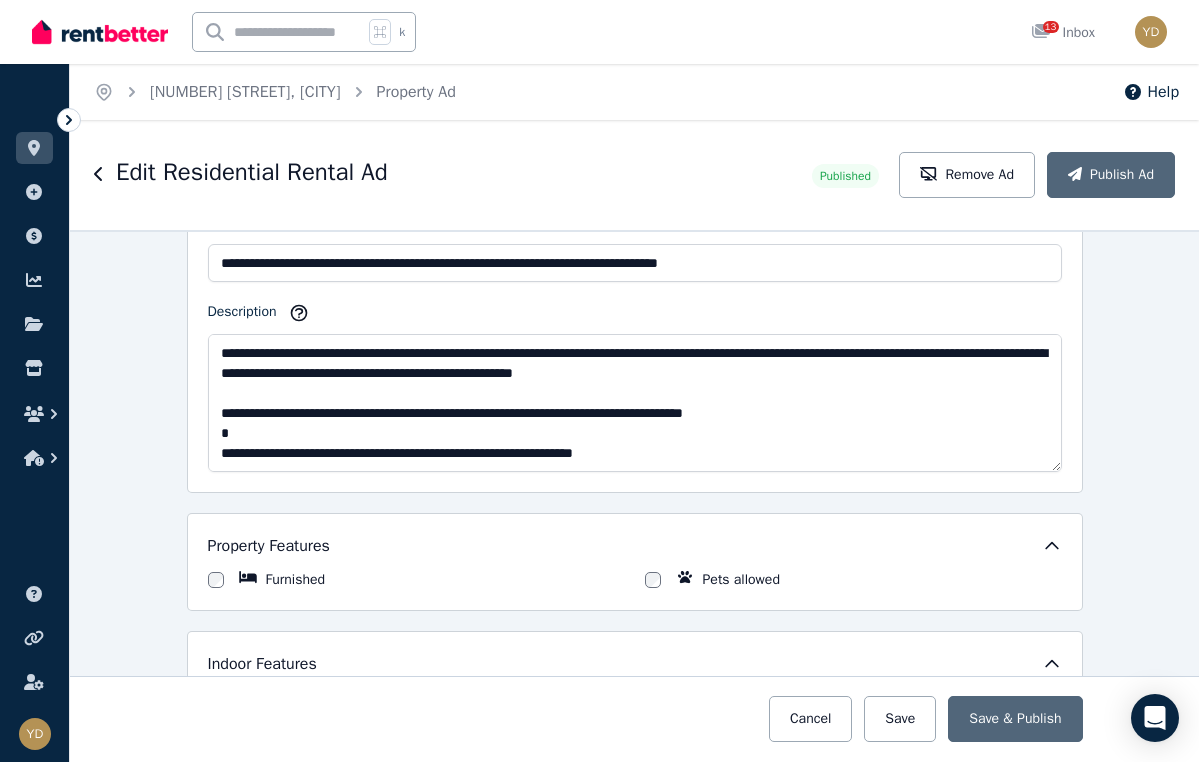 scroll, scrollTop: 1272, scrollLeft: 0, axis: vertical 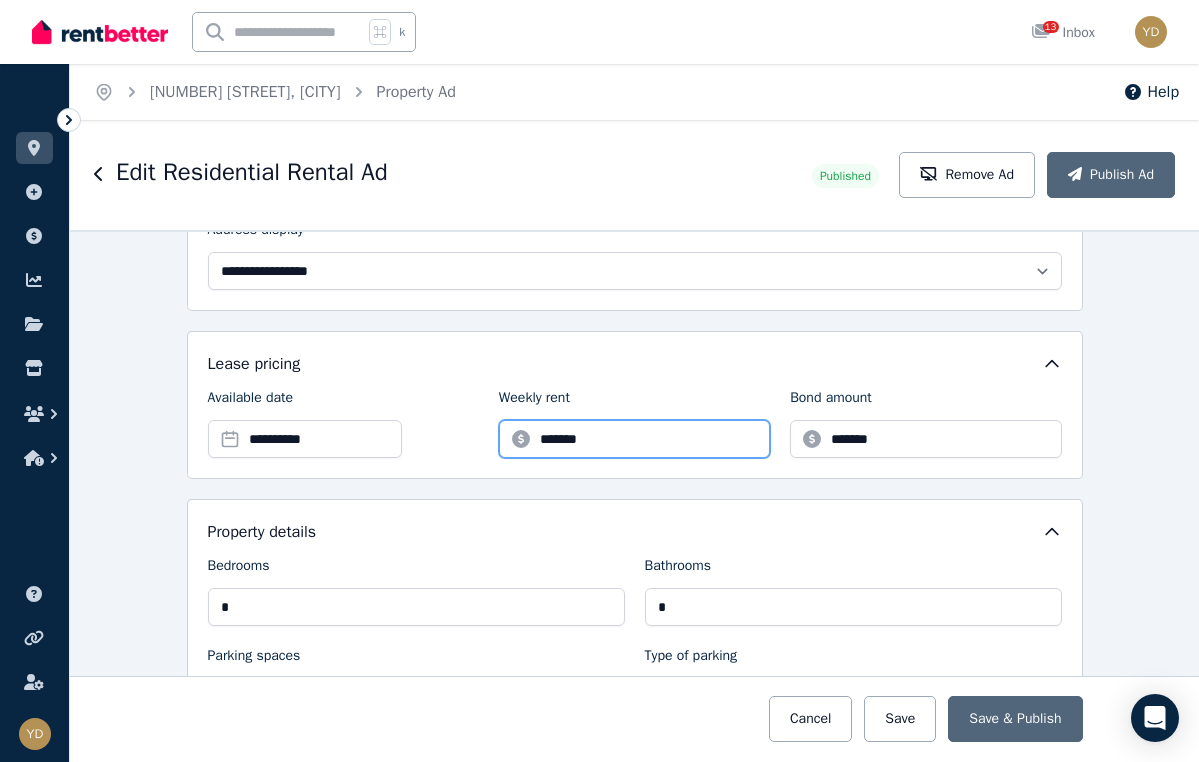 click on "*******" at bounding box center [634, 439] 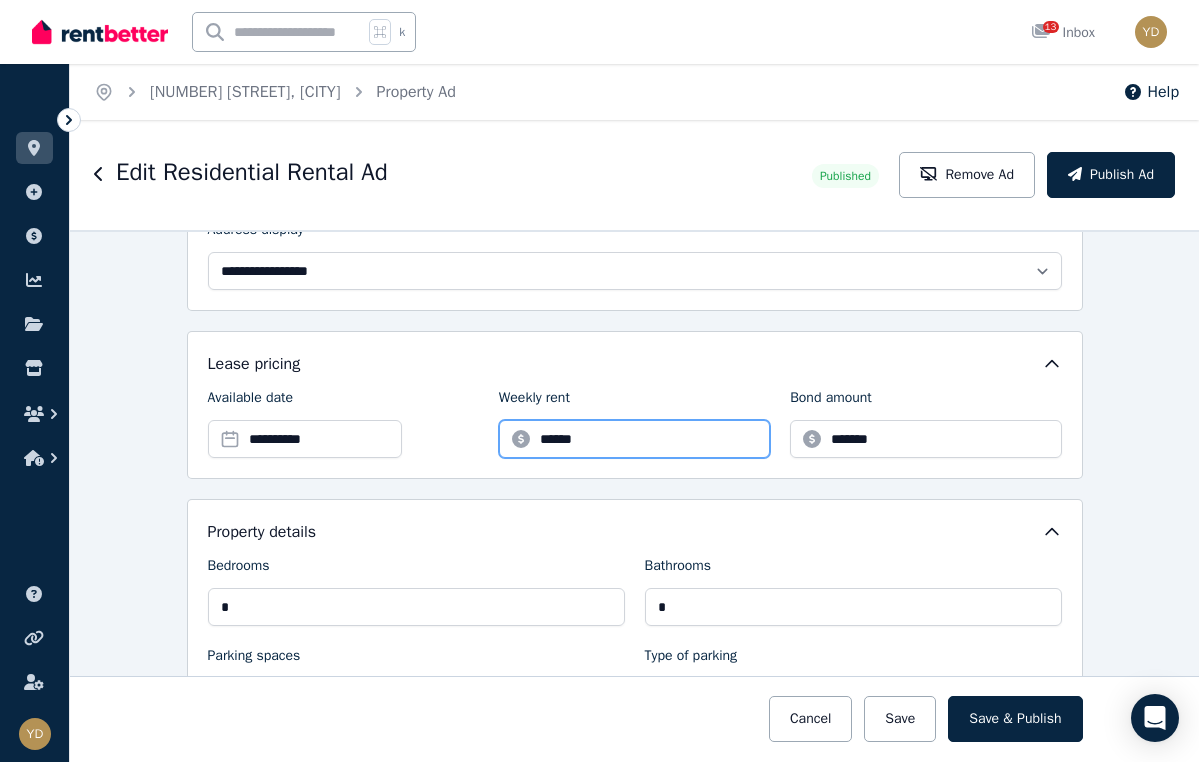 type on "******" 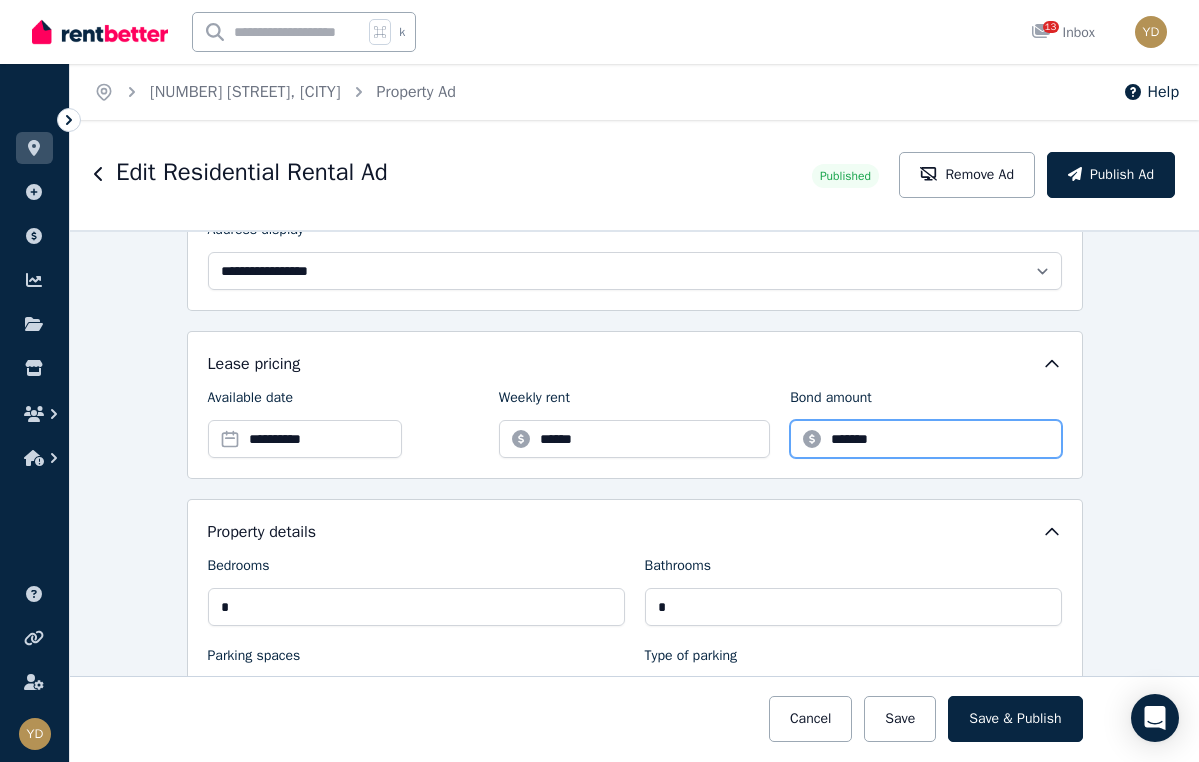 click on "*******" at bounding box center [925, 439] 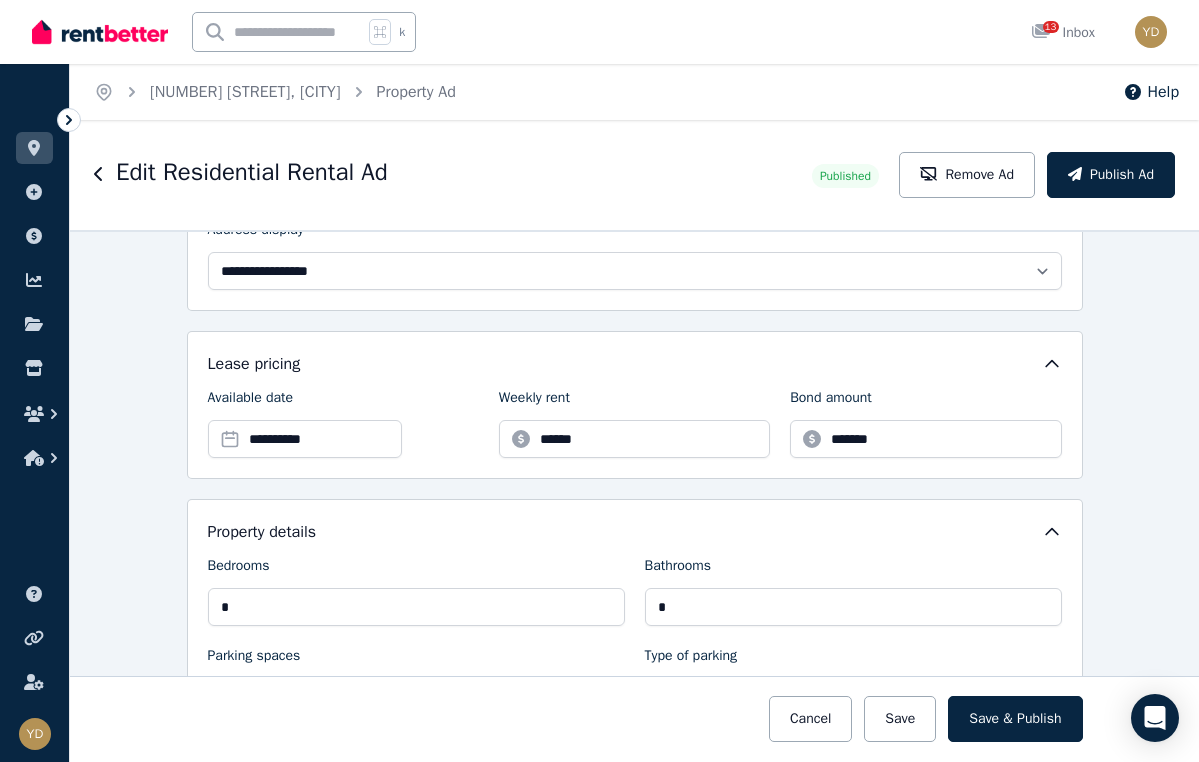click on "Property details" at bounding box center [635, 532] 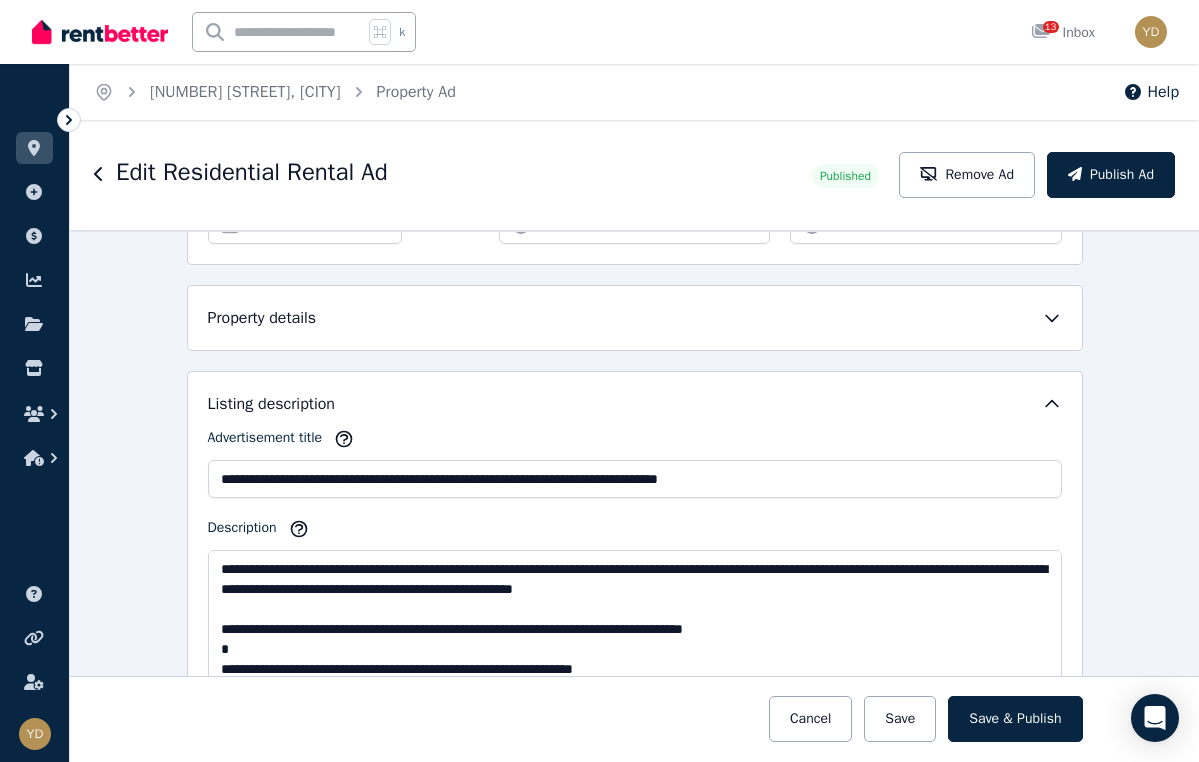 scroll, scrollTop: 743, scrollLeft: 0, axis: vertical 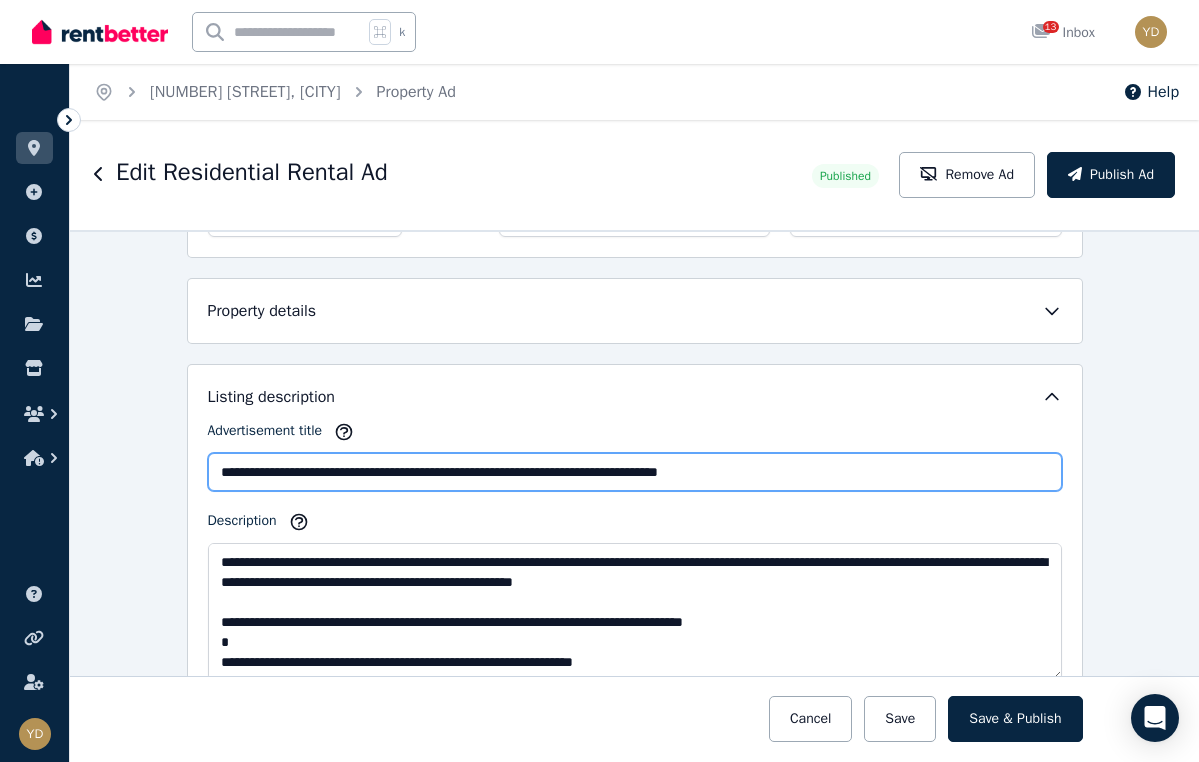 click on "**********" at bounding box center [635, 472] 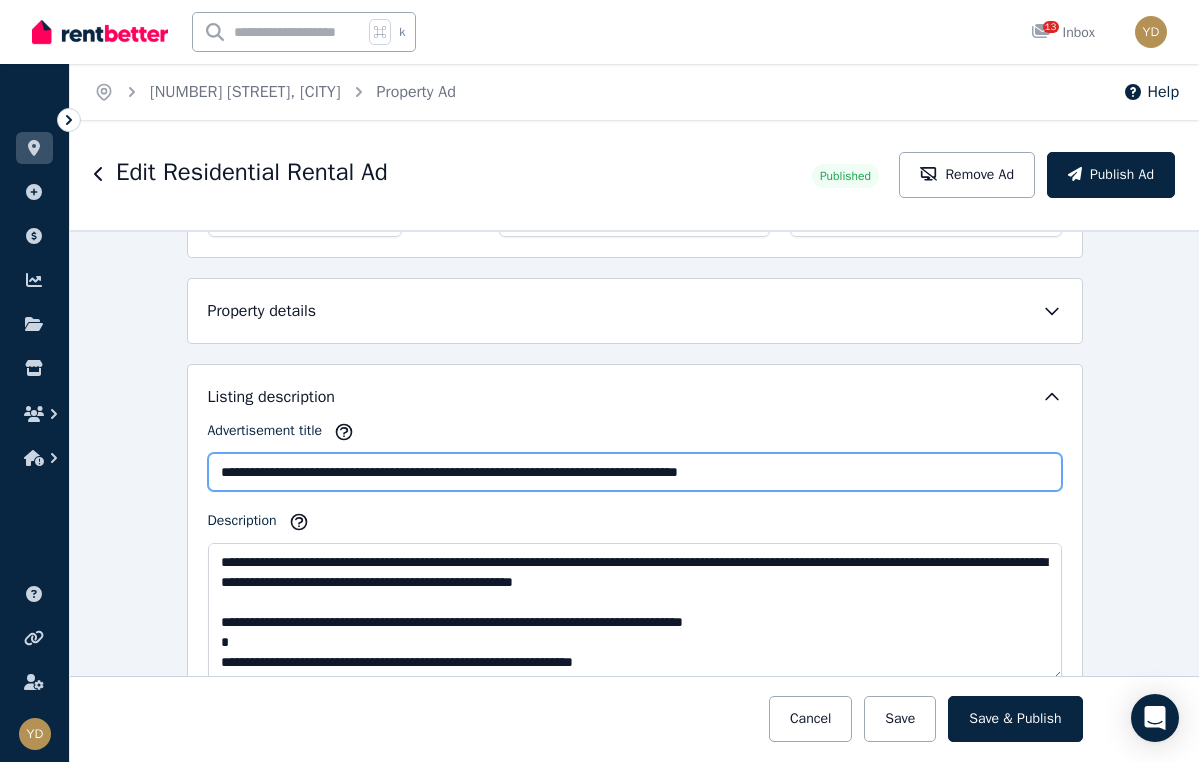 scroll, scrollTop: 0, scrollLeft: 0, axis: both 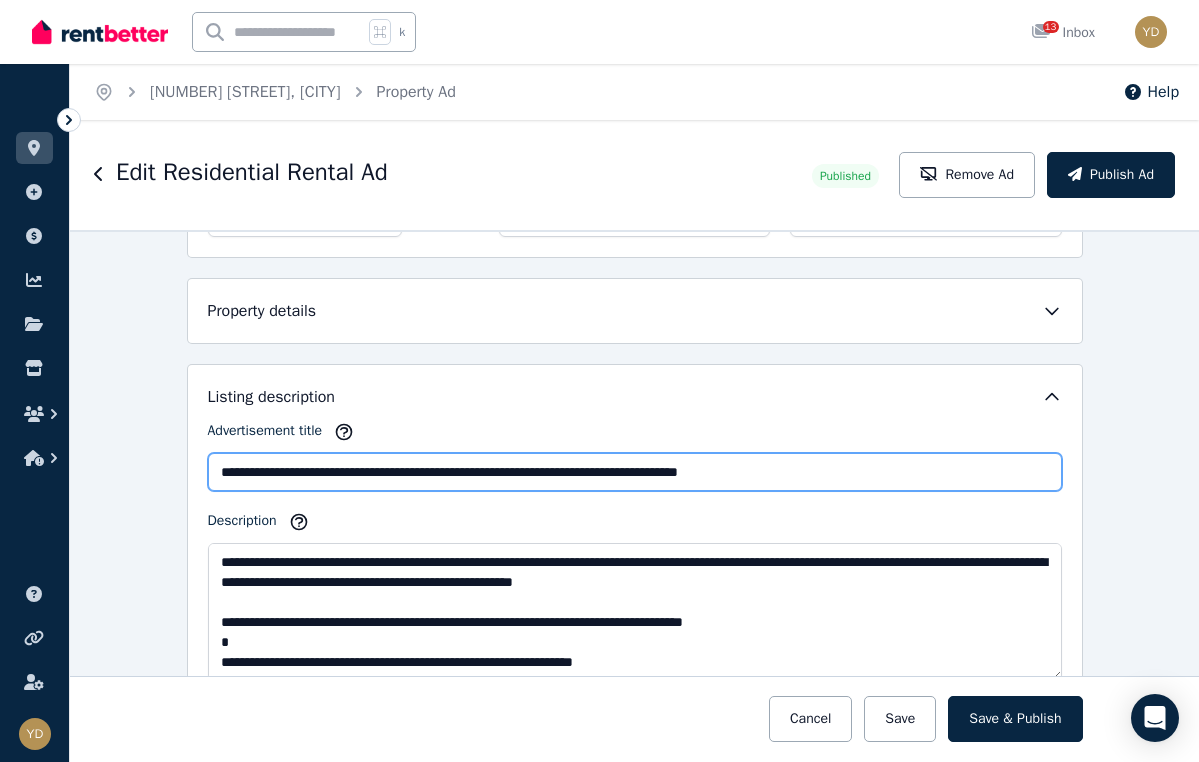 type on "**********" 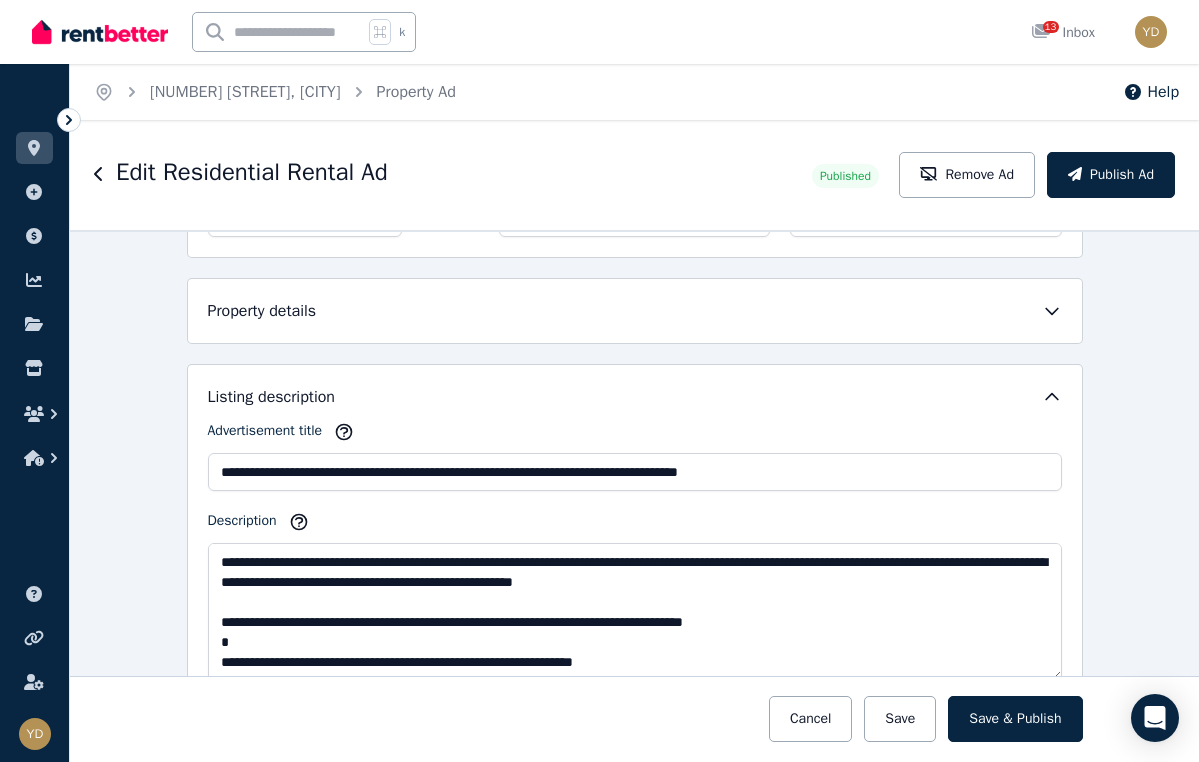 click on "**********" at bounding box center [635, 551] 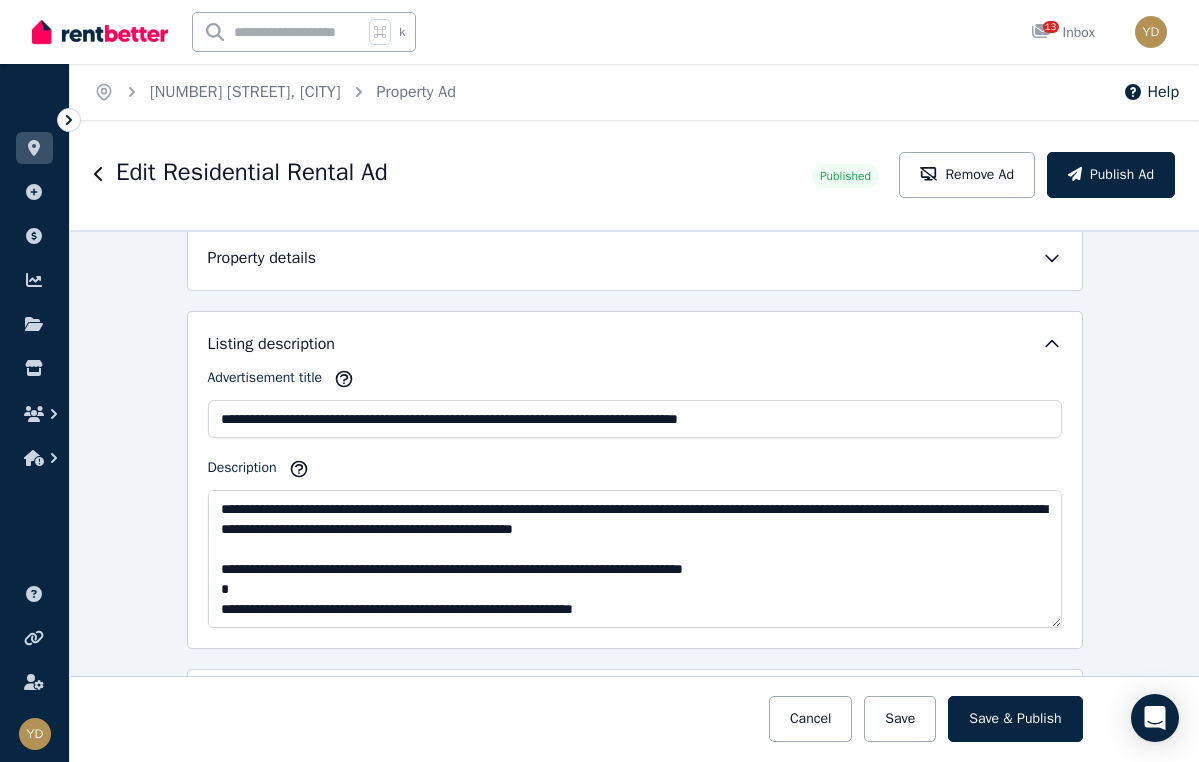 scroll, scrollTop: 803, scrollLeft: 0, axis: vertical 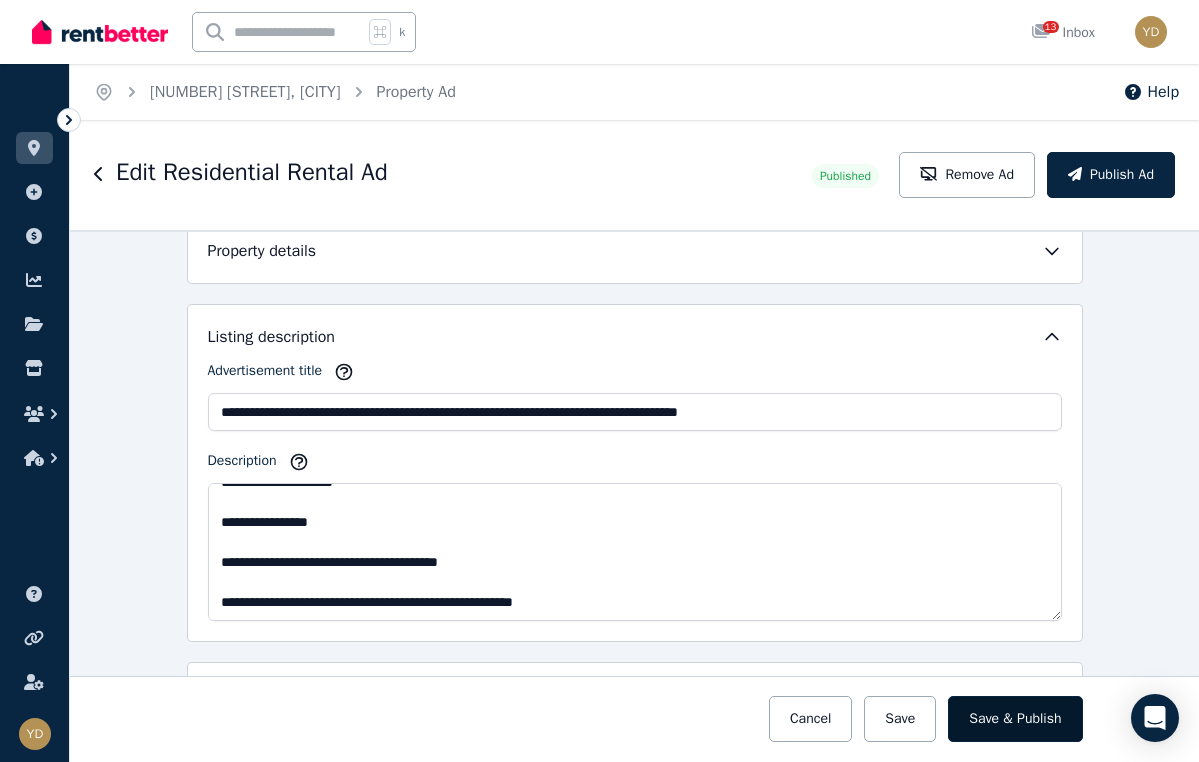 click on "Save & Publish" at bounding box center (1015, 719) 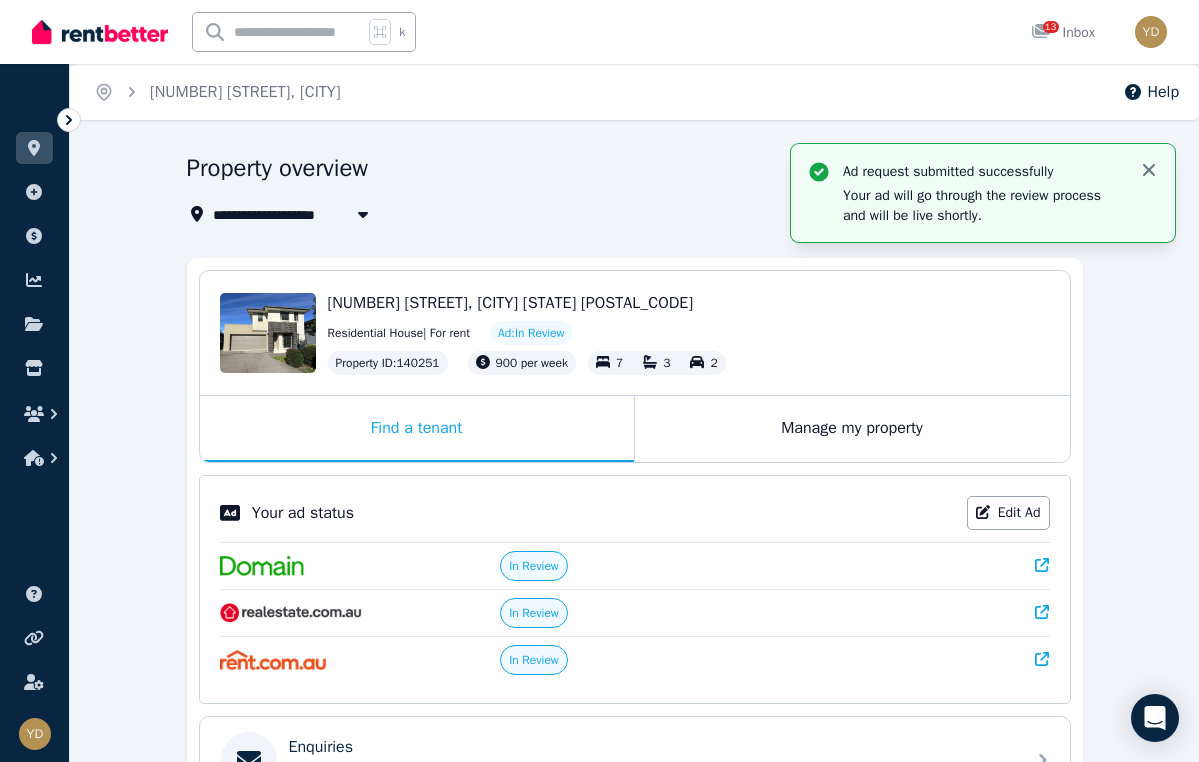 click 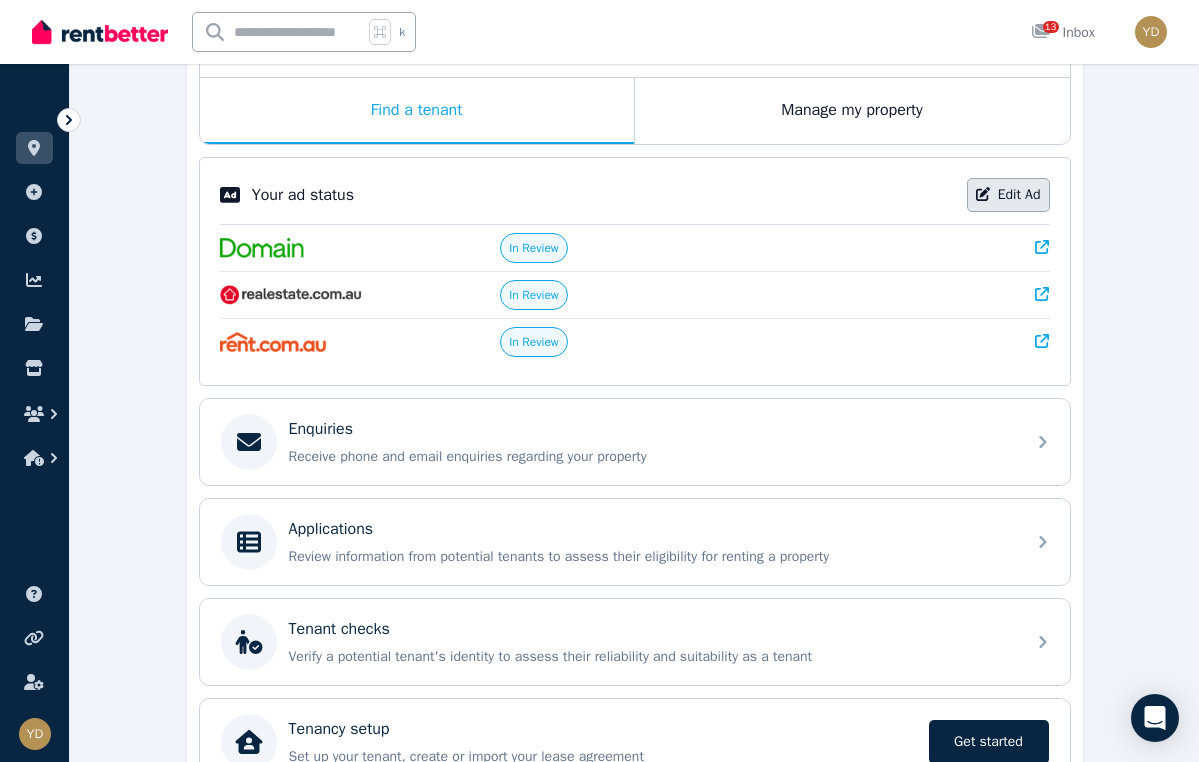 scroll, scrollTop: 324, scrollLeft: 0, axis: vertical 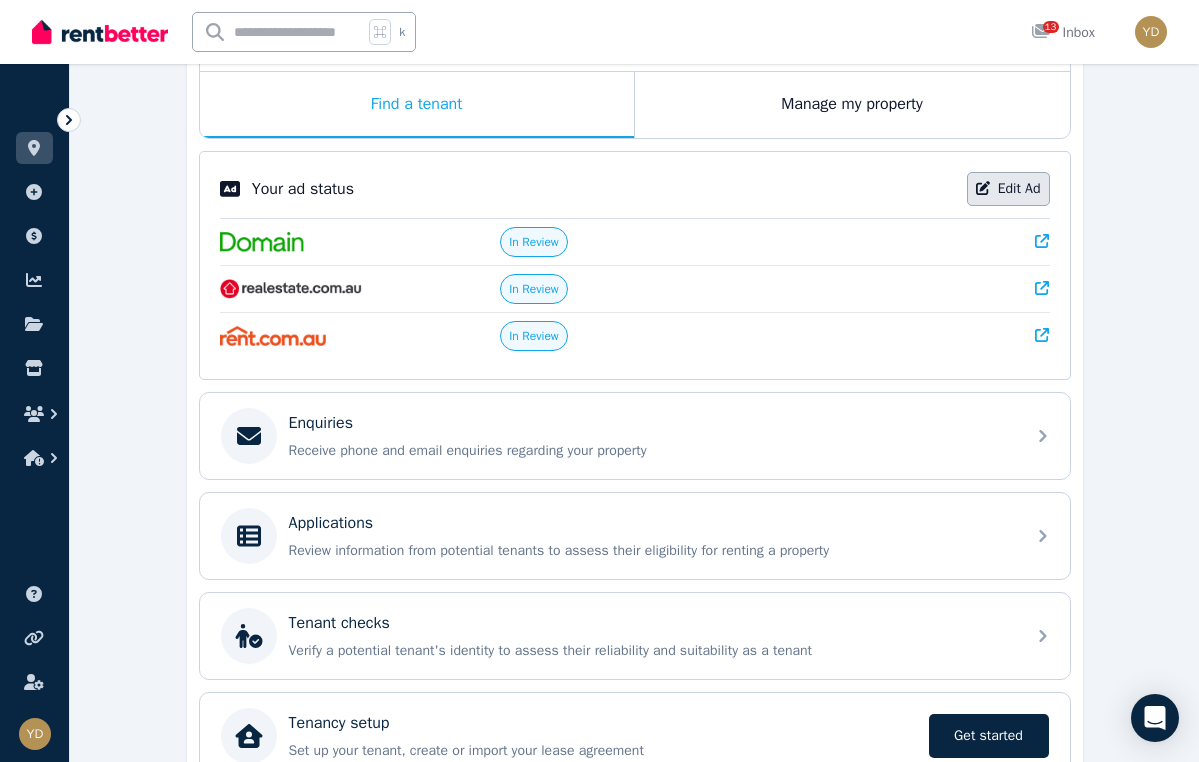 click on "Edit Ad" at bounding box center [1008, 189] 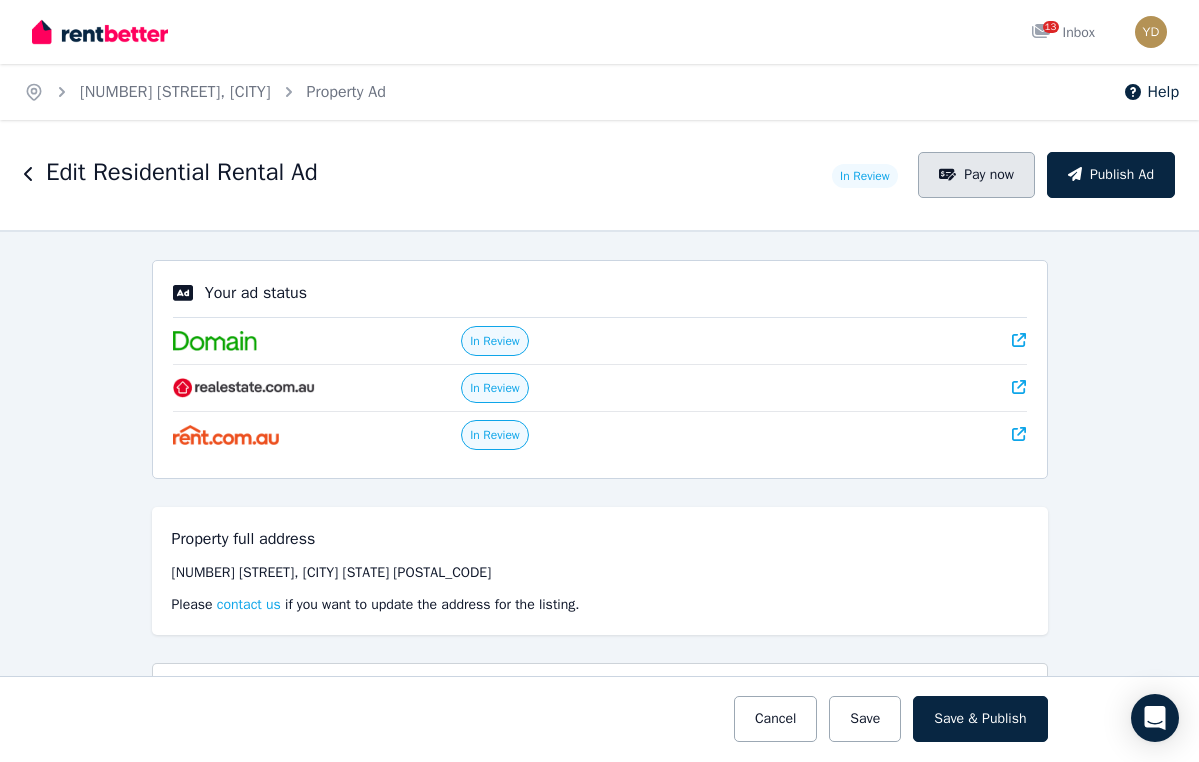 scroll, scrollTop: 0, scrollLeft: 0, axis: both 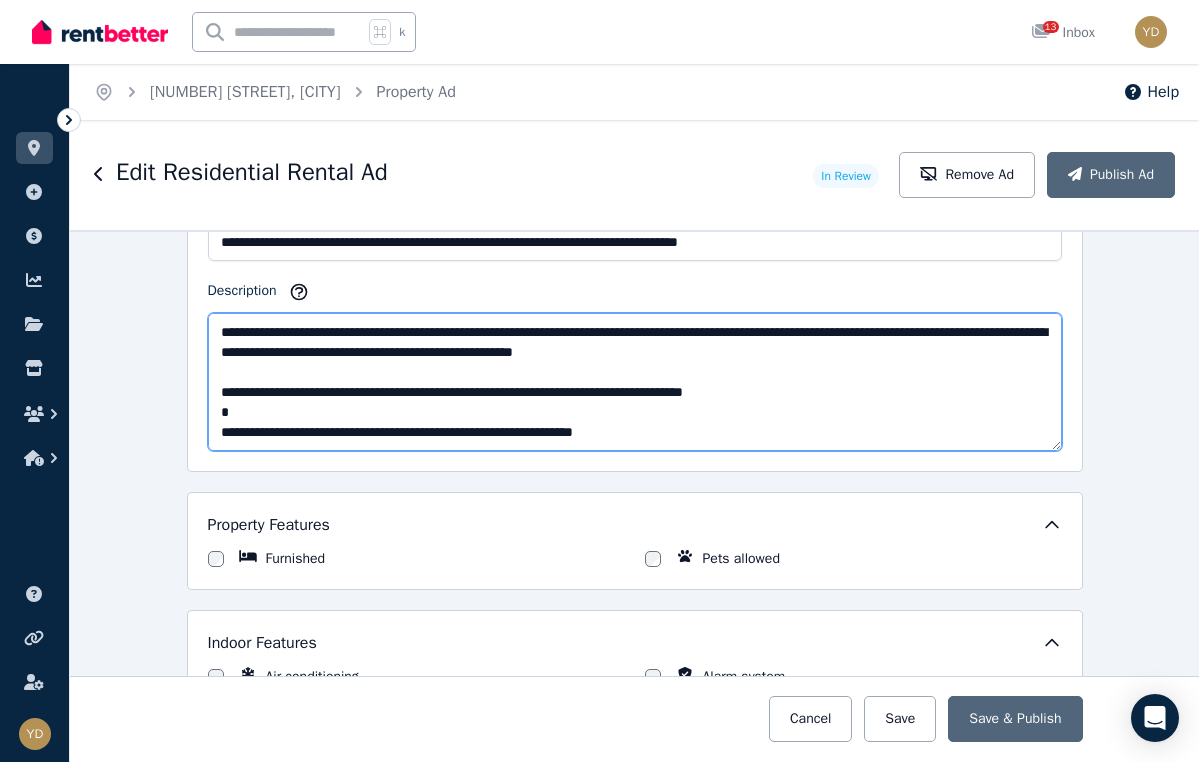 click on "Description" at bounding box center (635, 382) 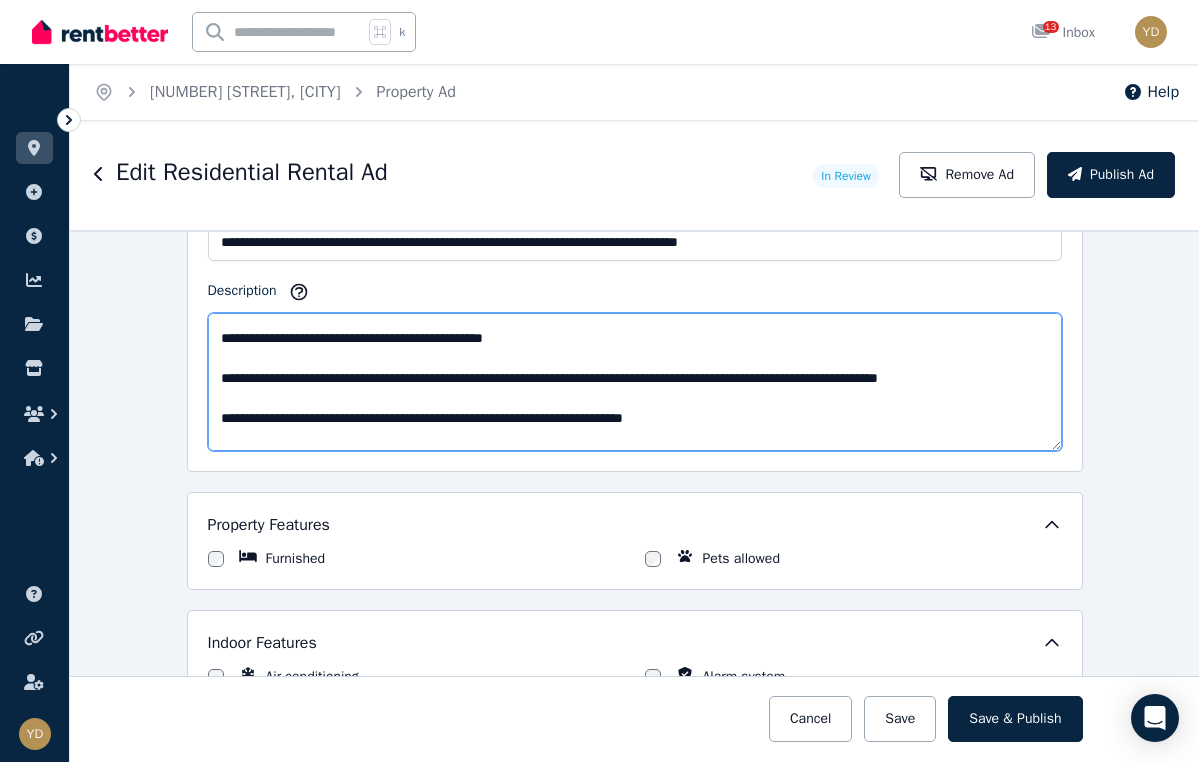 scroll, scrollTop: 377, scrollLeft: 0, axis: vertical 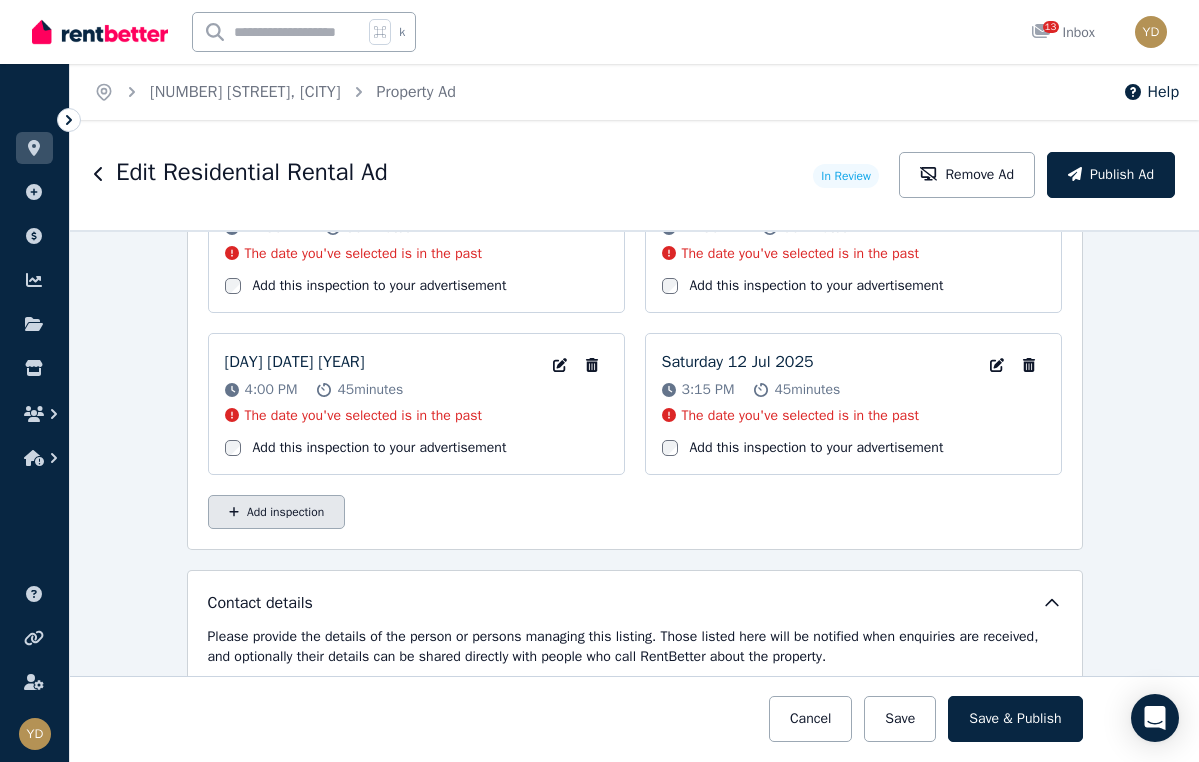 type on "**********" 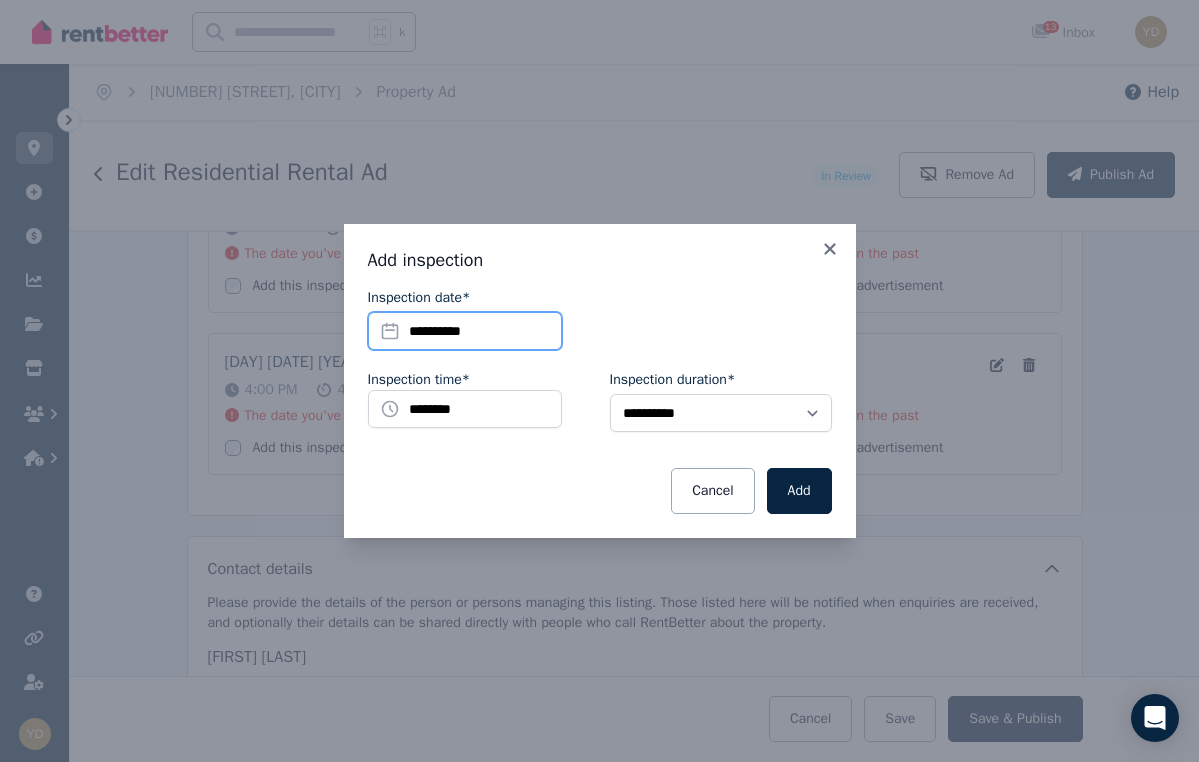 click on "**********" at bounding box center (465, 331) 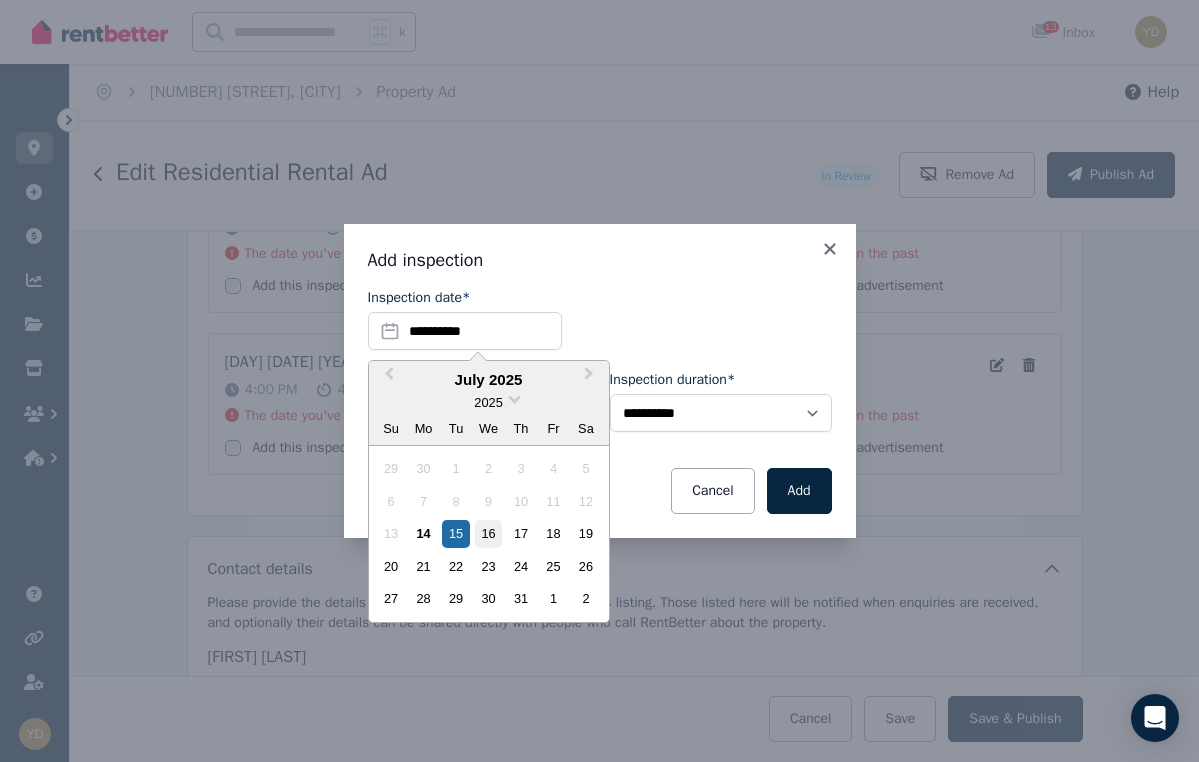 click on "16" at bounding box center [488, 533] 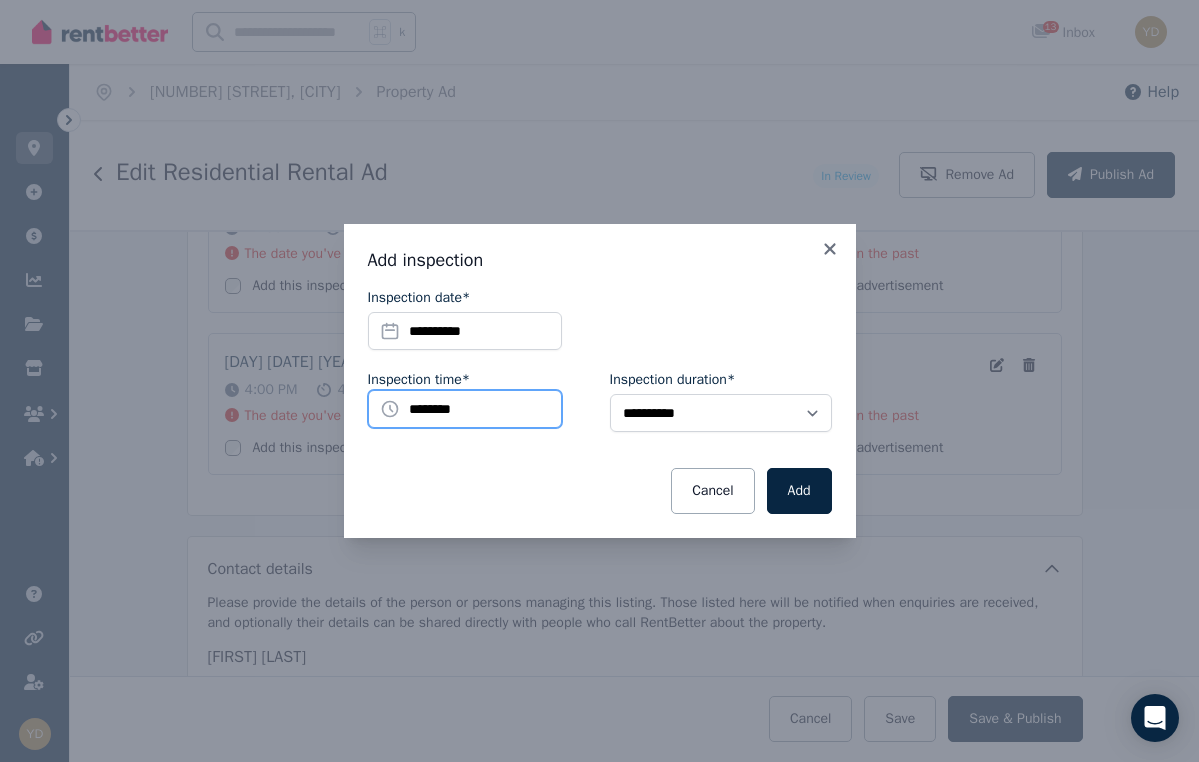 click on "********" at bounding box center (465, 409) 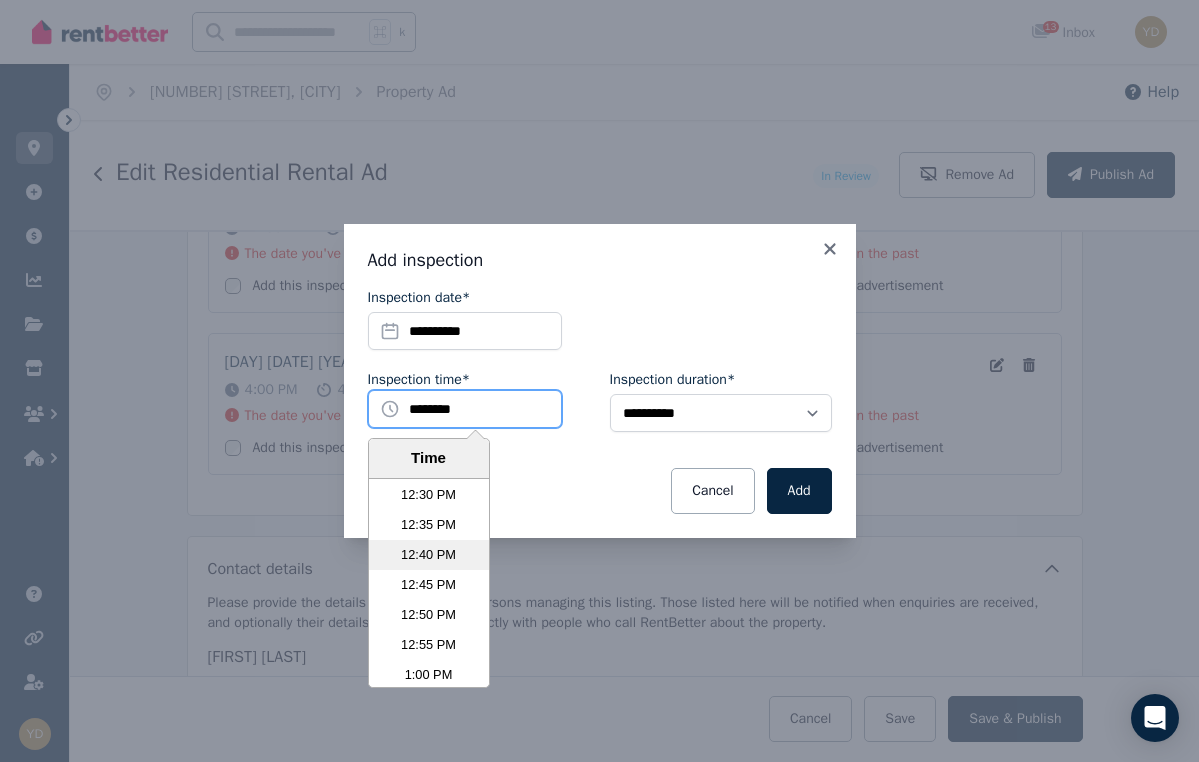 scroll, scrollTop: 4500, scrollLeft: 0, axis: vertical 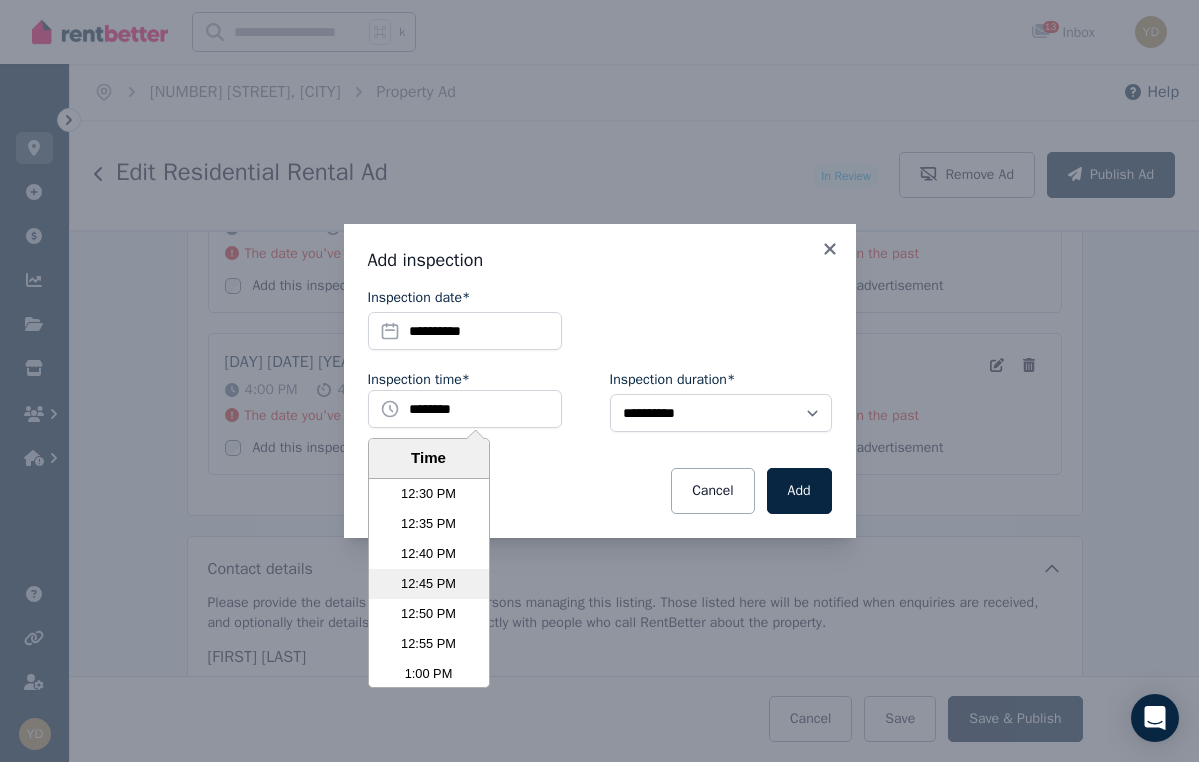 click on "12:45 PM" at bounding box center (429, 584) 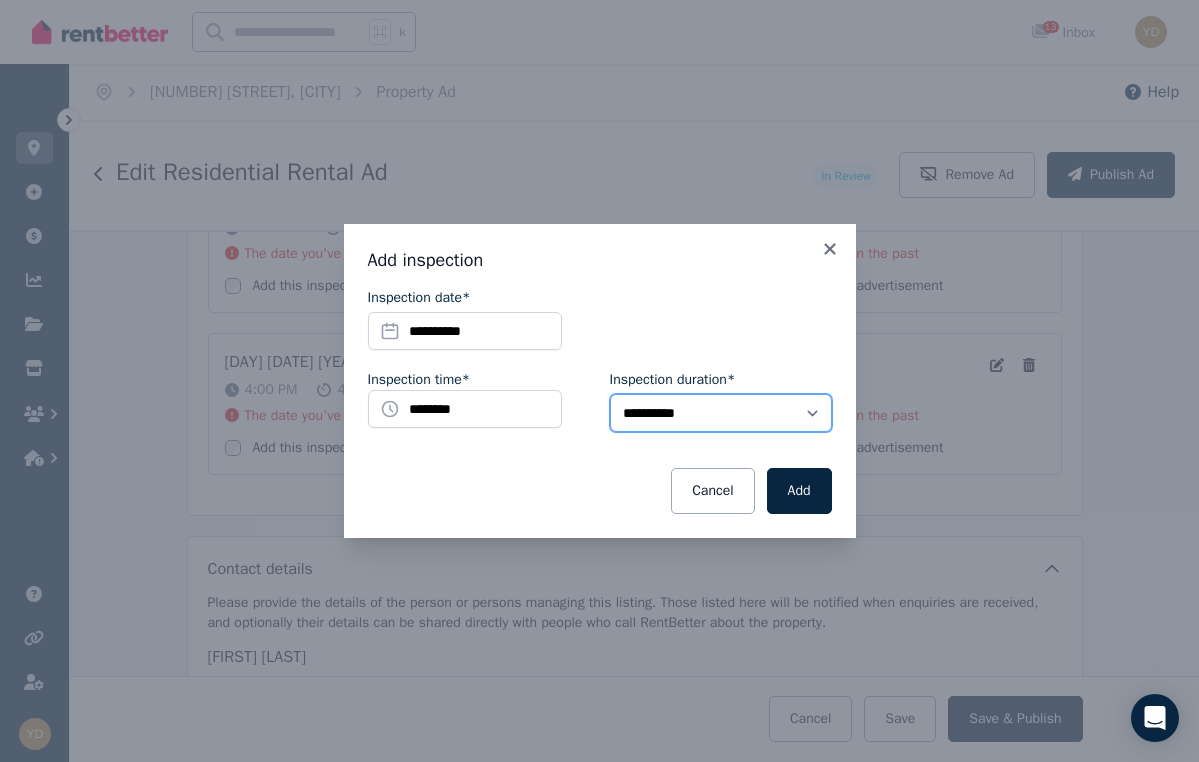 select on "**" 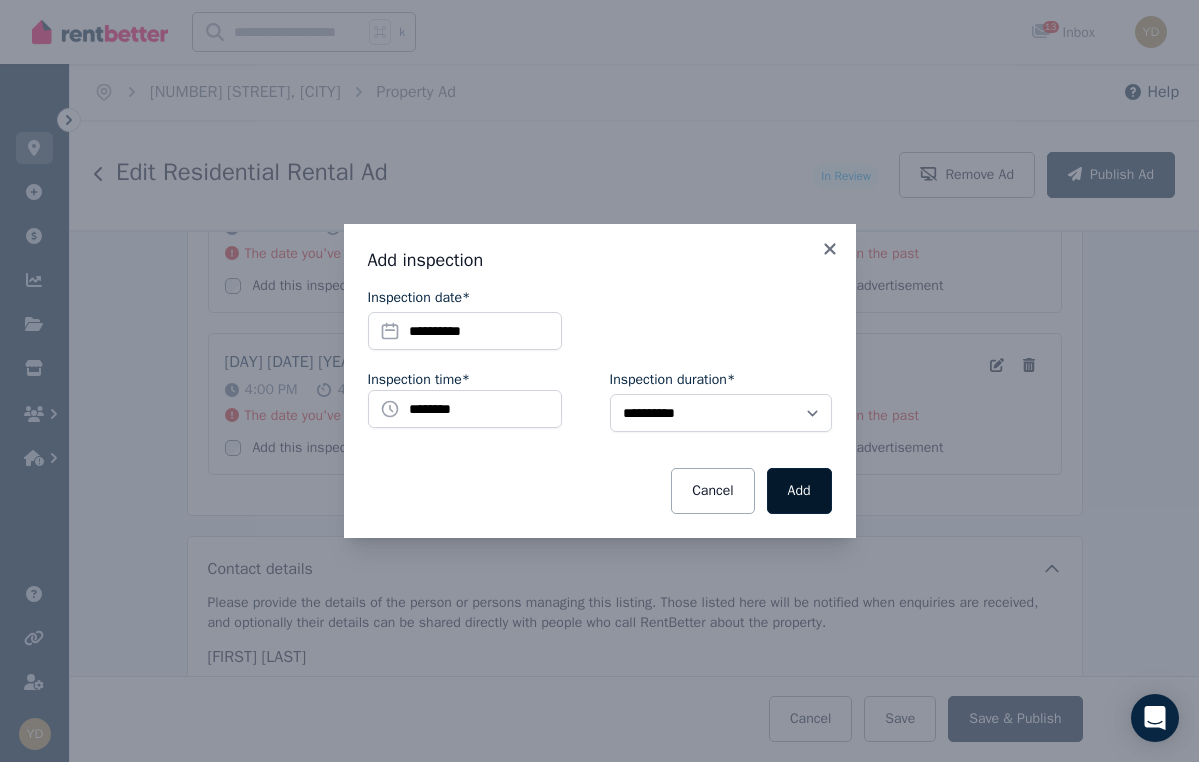 click on "Add" at bounding box center (799, 491) 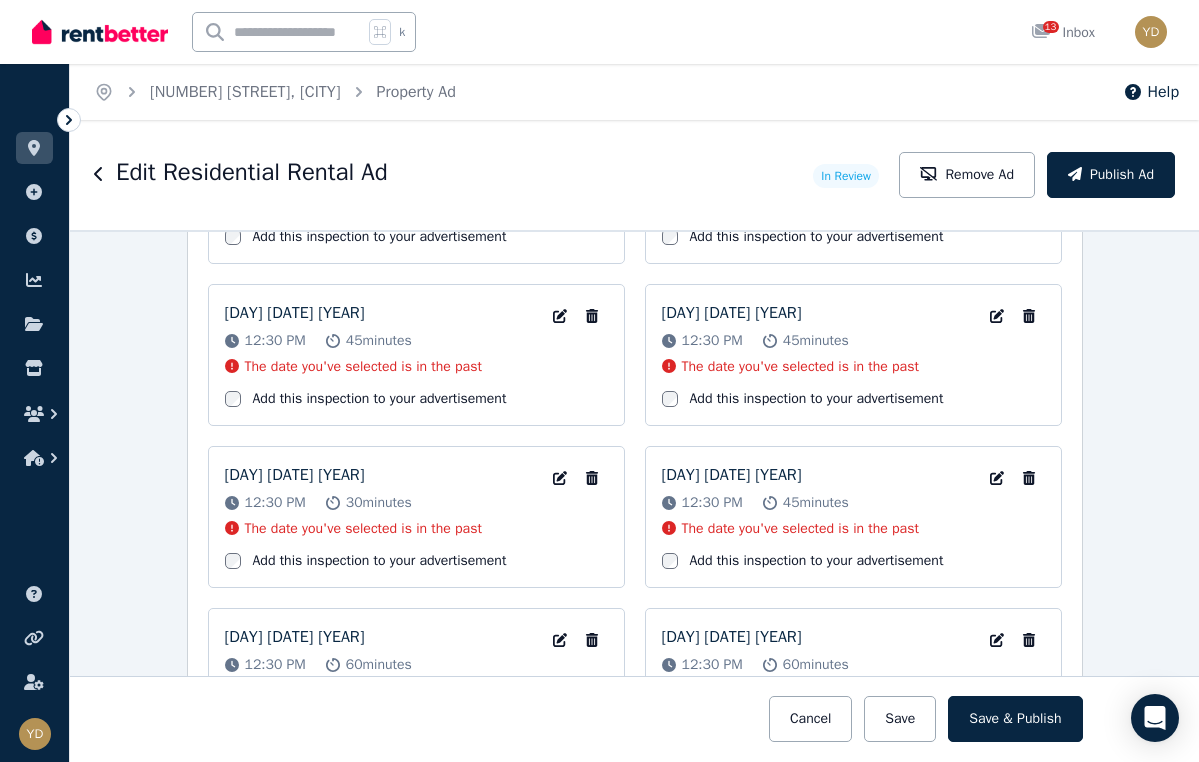 scroll, scrollTop: 3180, scrollLeft: 0, axis: vertical 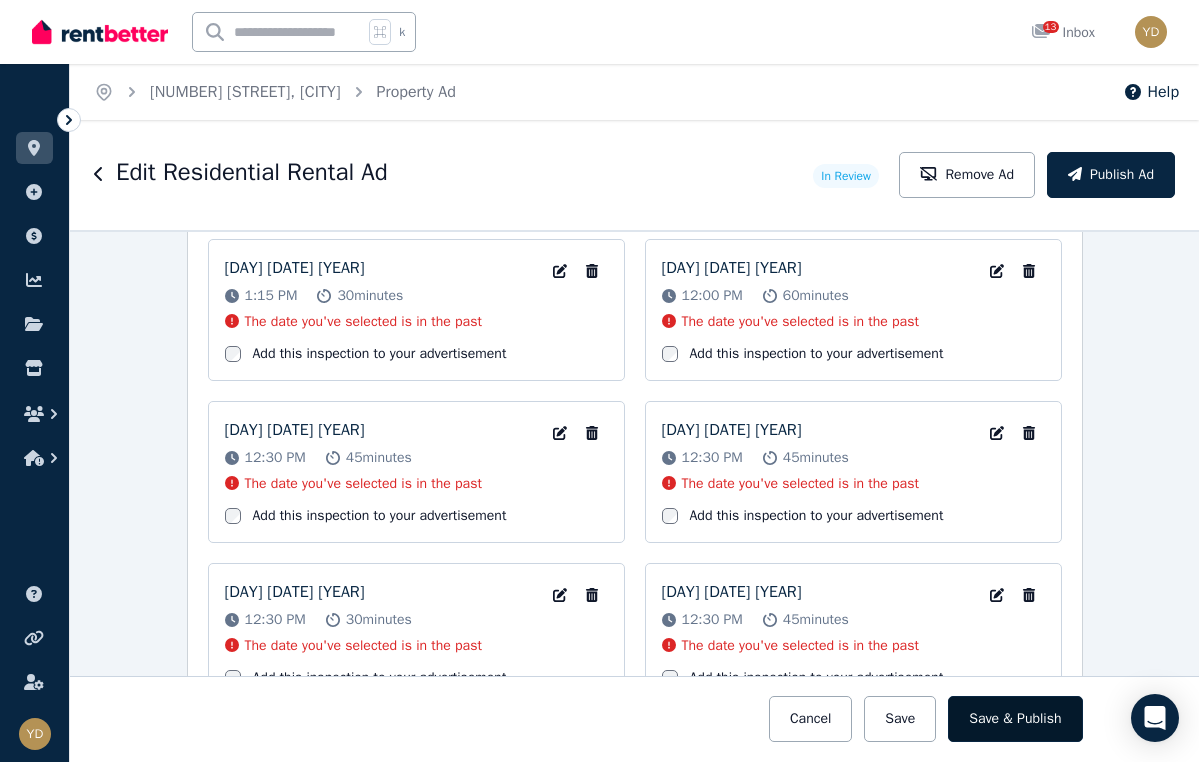 click on "Save & Publish" at bounding box center [1015, 719] 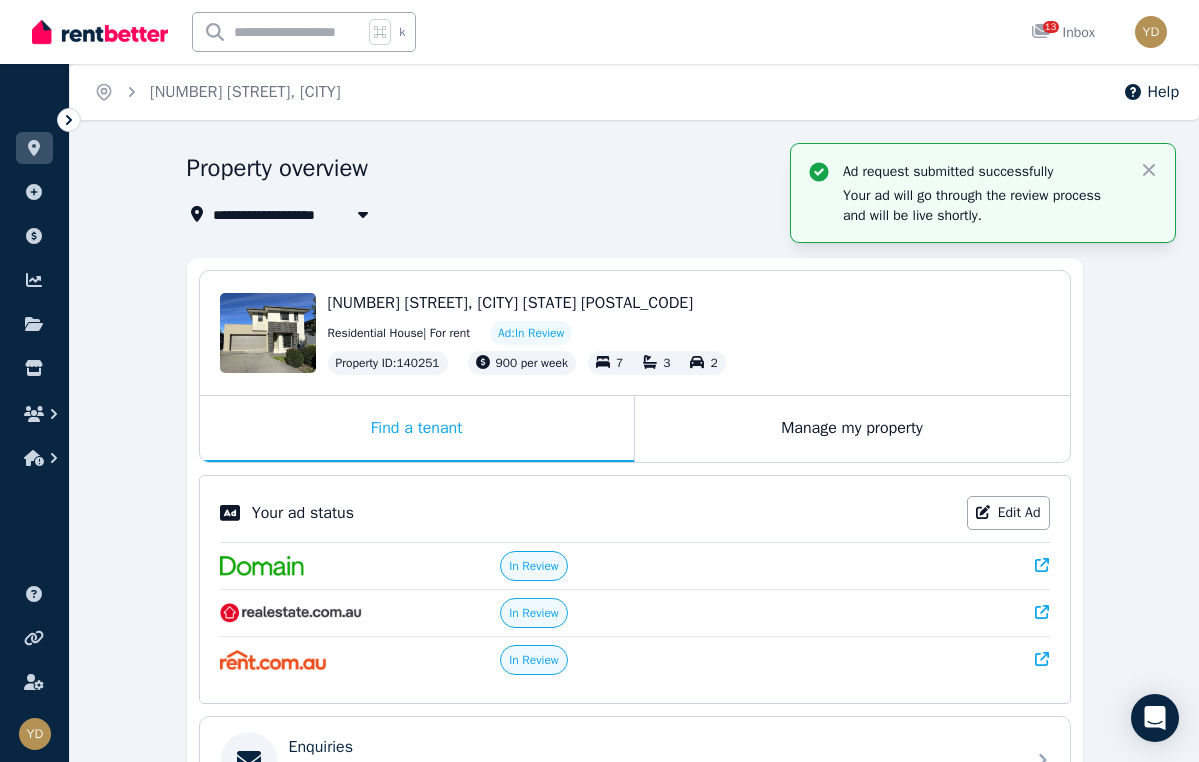 scroll, scrollTop: 0, scrollLeft: 0, axis: both 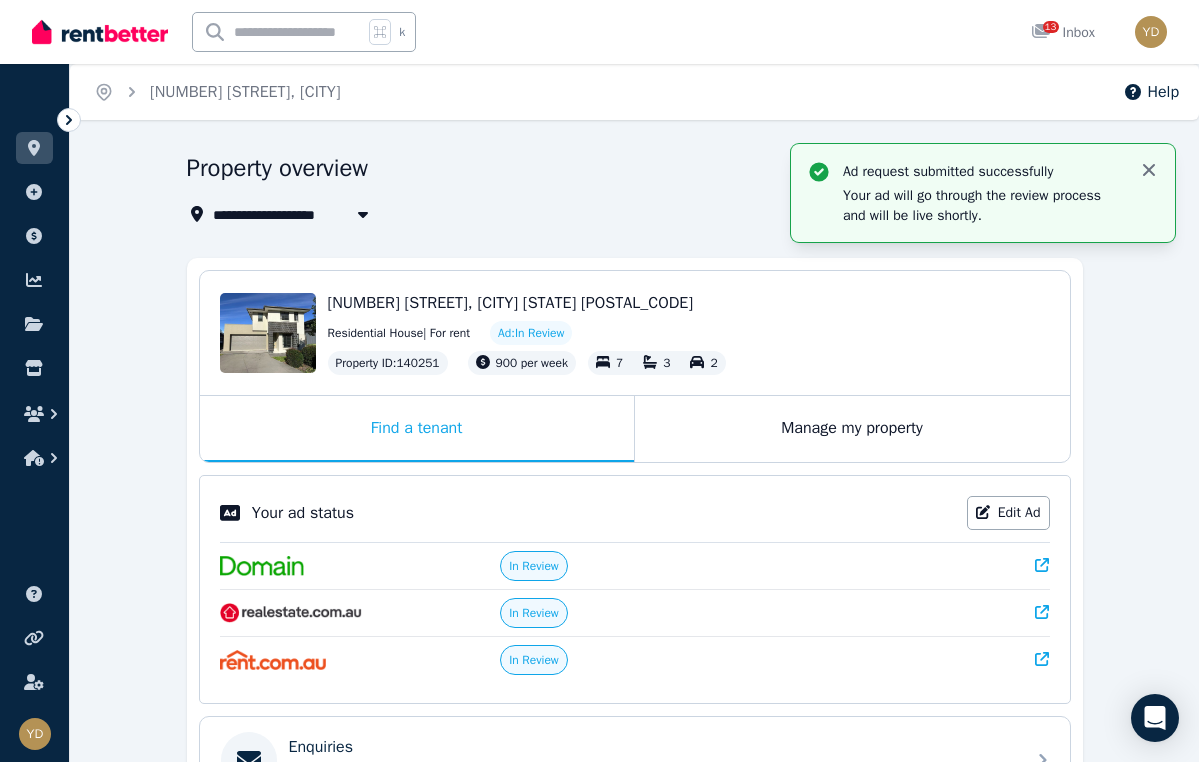 click 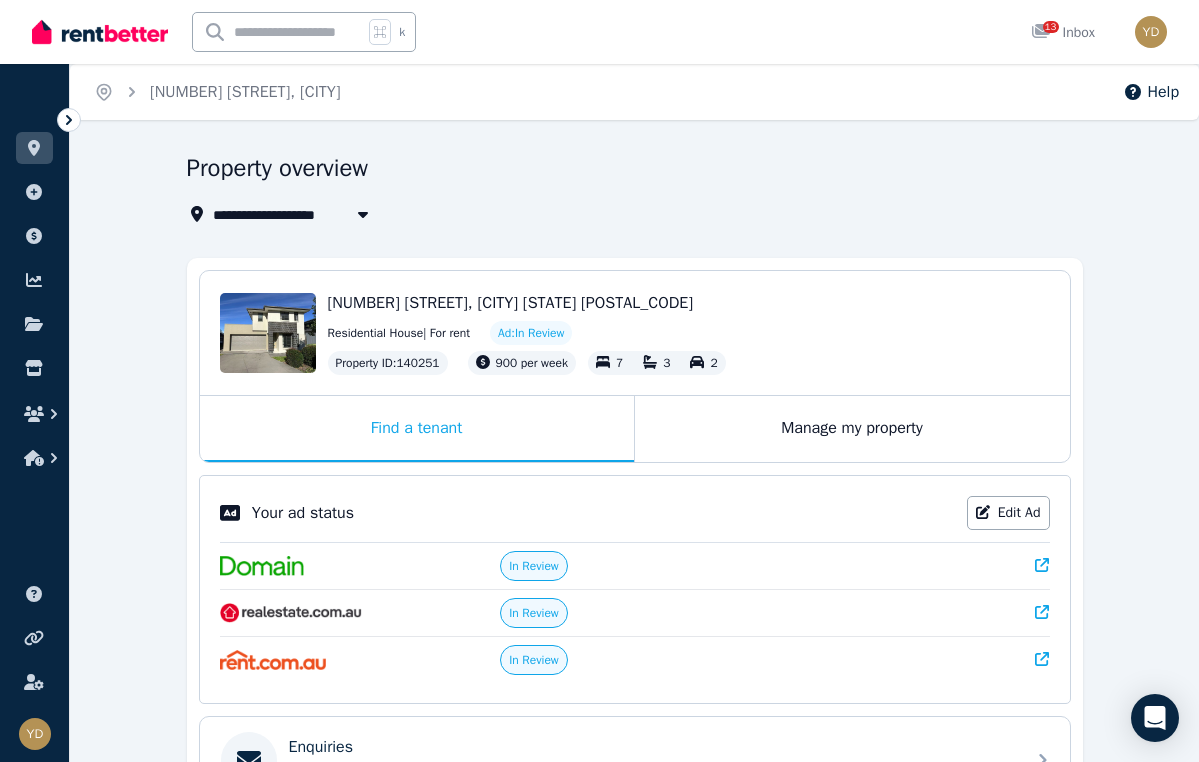 scroll, scrollTop: 0, scrollLeft: 0, axis: both 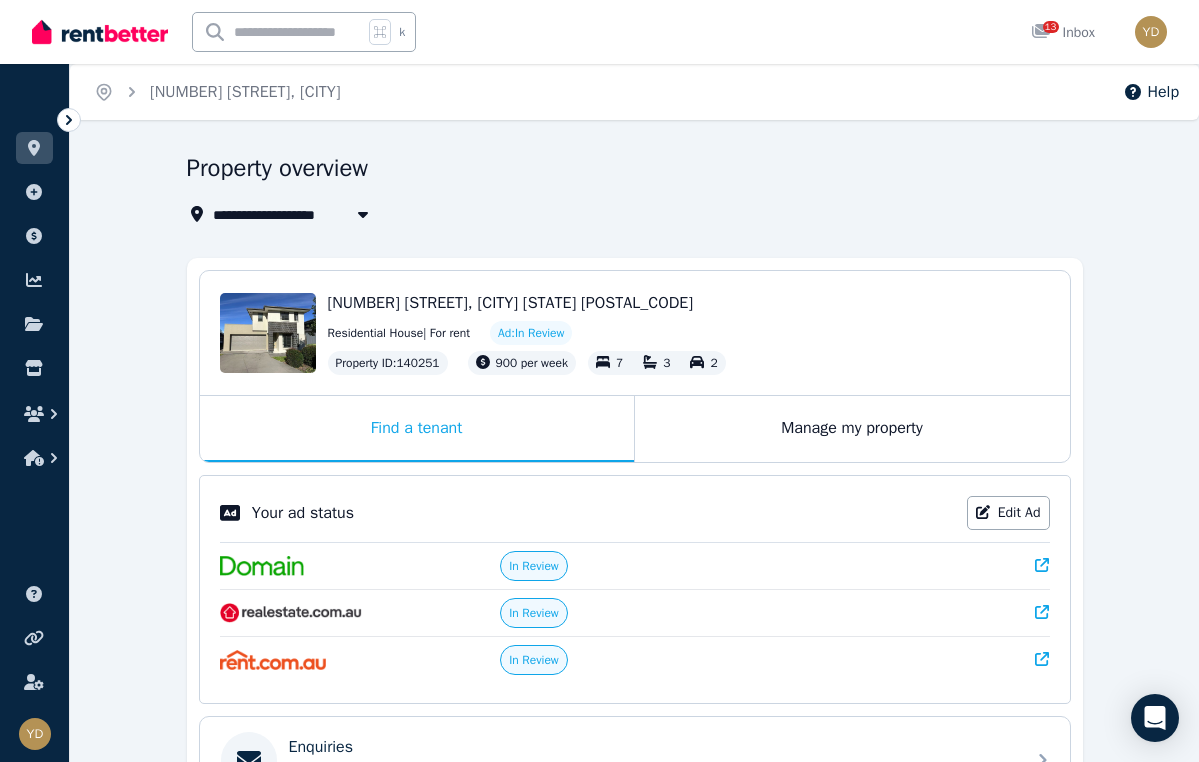 click on "[NUMBER] [STREET], [CITY]" at bounding box center (314, 214) 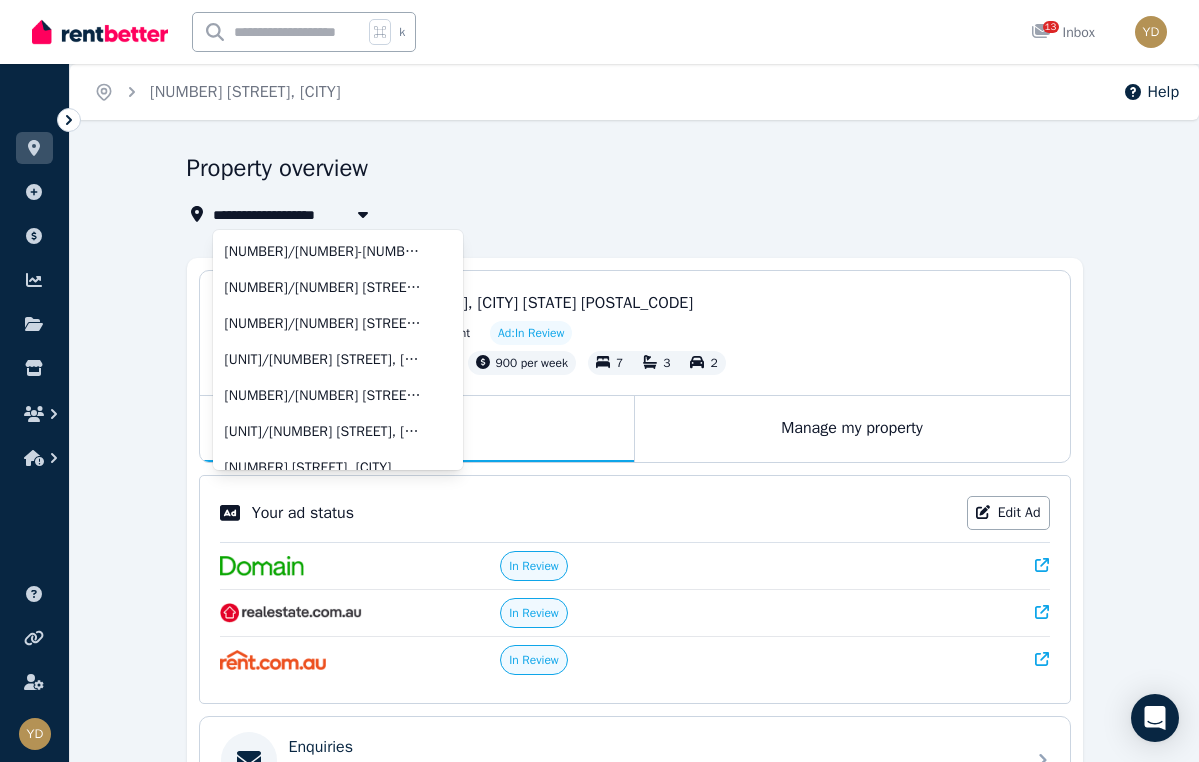 scroll, scrollTop: 268, scrollLeft: 0, axis: vertical 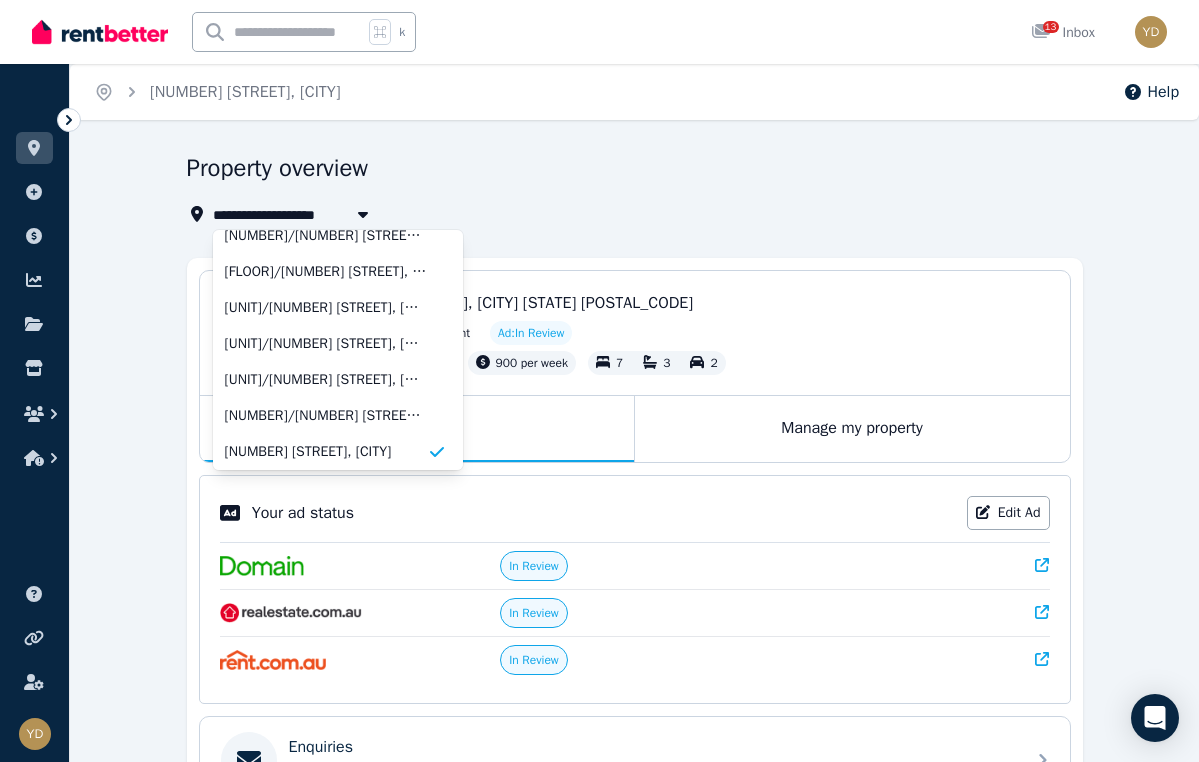 click on "Your ad status Edit Ad" at bounding box center (635, 519) 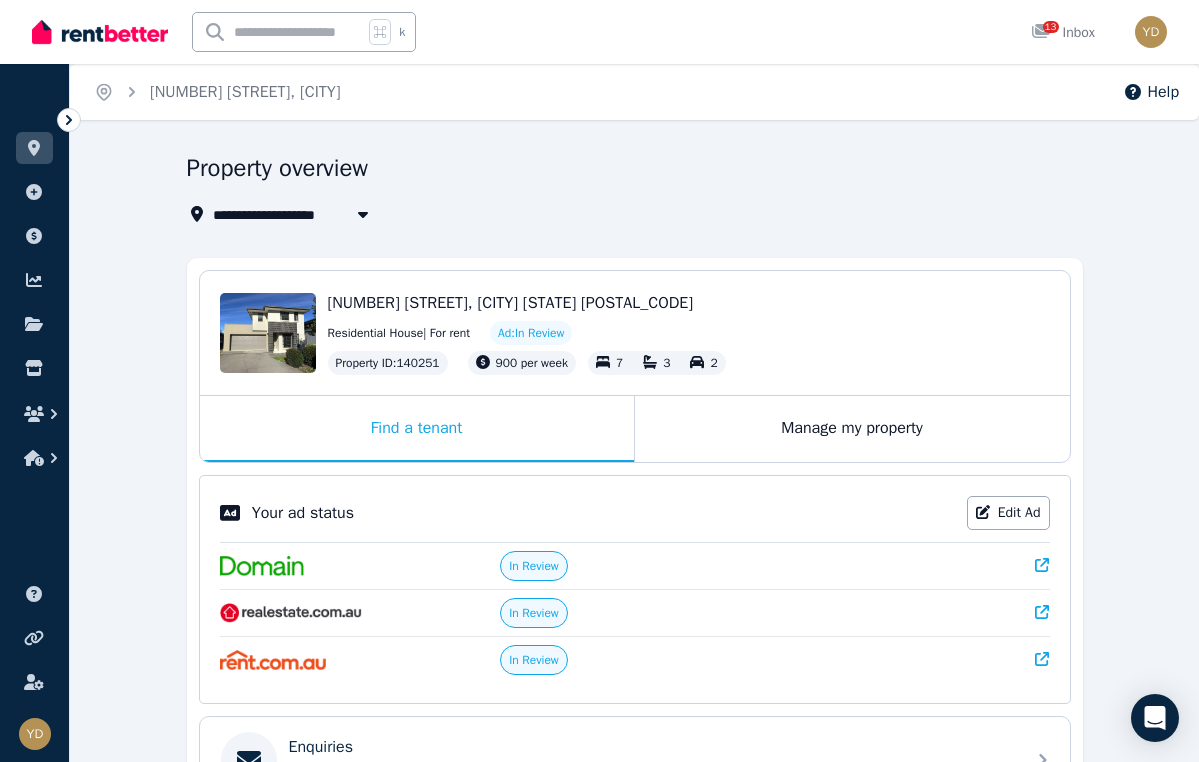 click on "[NUMBER] [STREET], [CITY] [STATE] [POSTAL_CODE]" at bounding box center [510, 303] 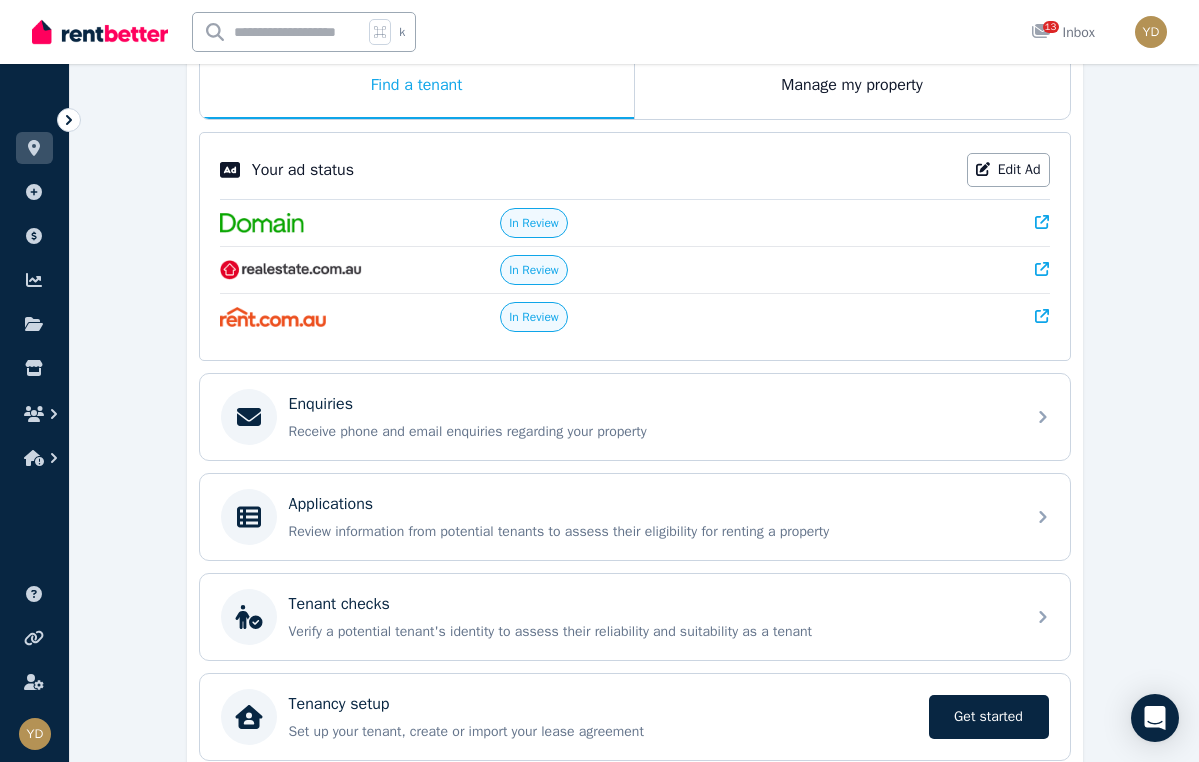 scroll, scrollTop: 429, scrollLeft: 0, axis: vertical 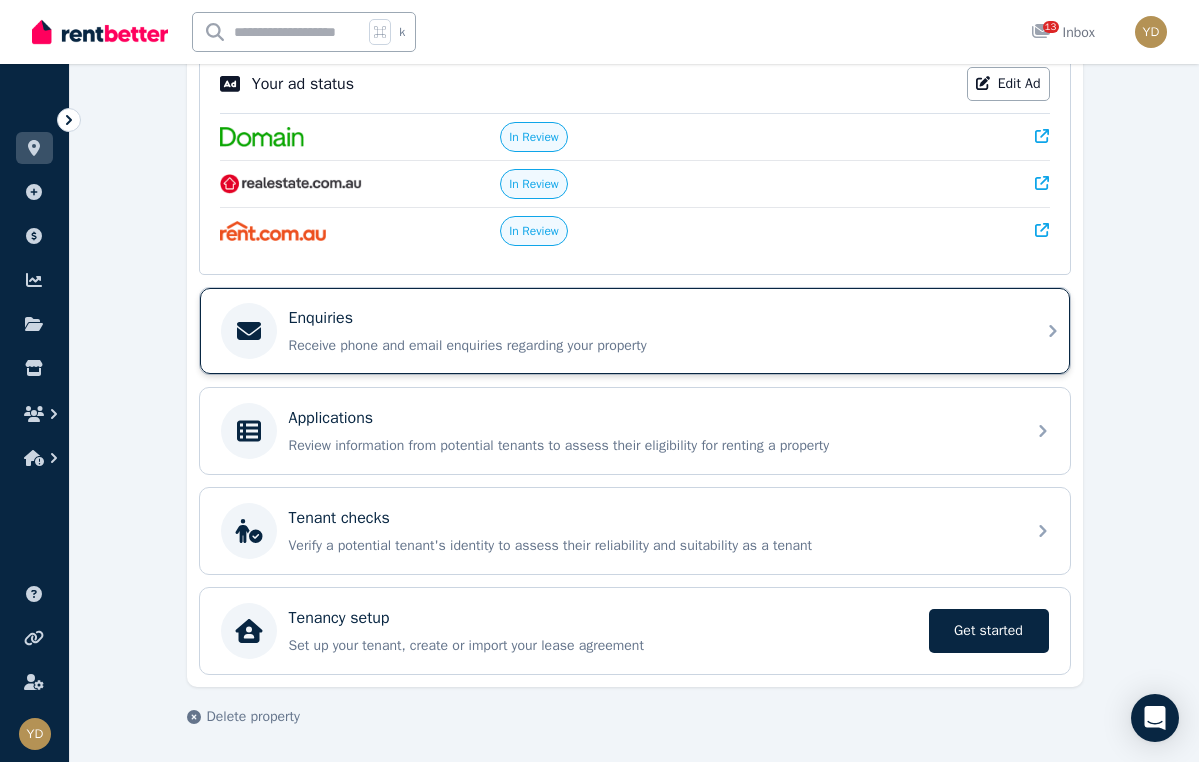 click on "Receive phone and email enquiries regarding your property" at bounding box center [651, 346] 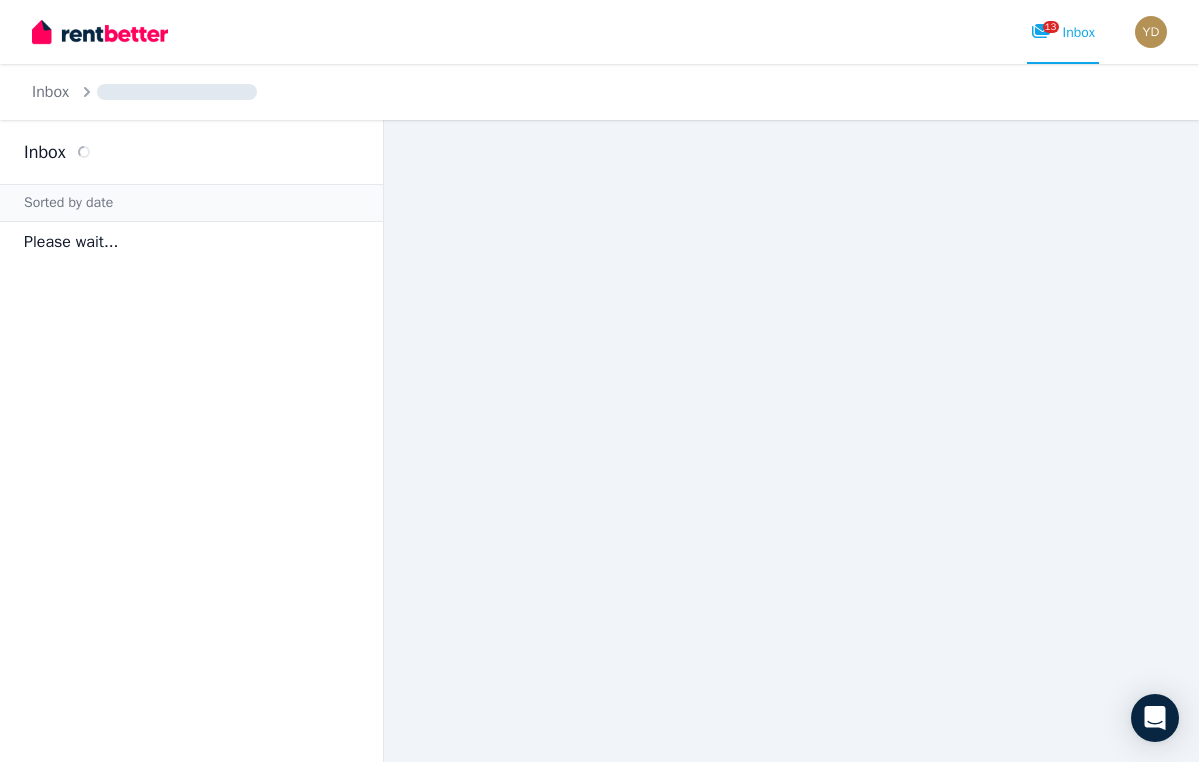 scroll, scrollTop: 0, scrollLeft: 0, axis: both 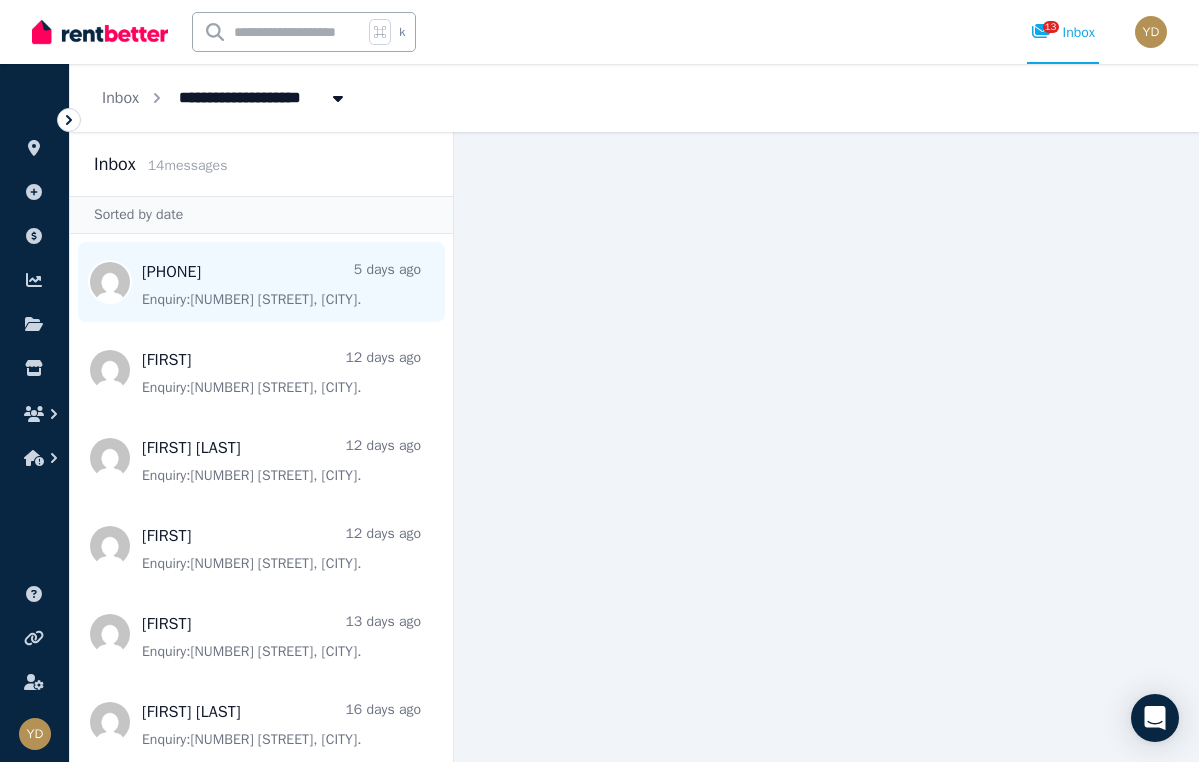 click at bounding box center [261, 282] 